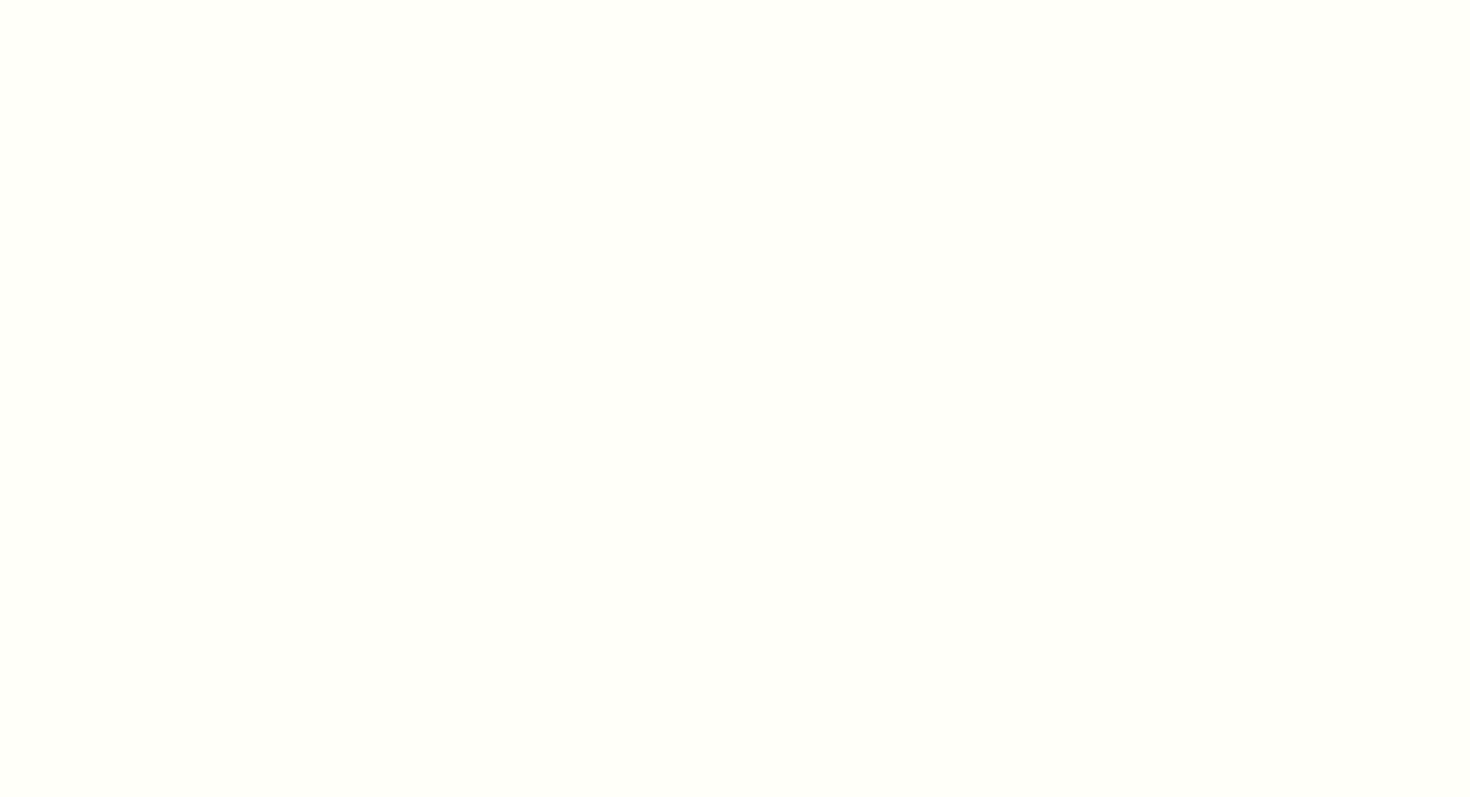 scroll, scrollTop: 0, scrollLeft: 0, axis: both 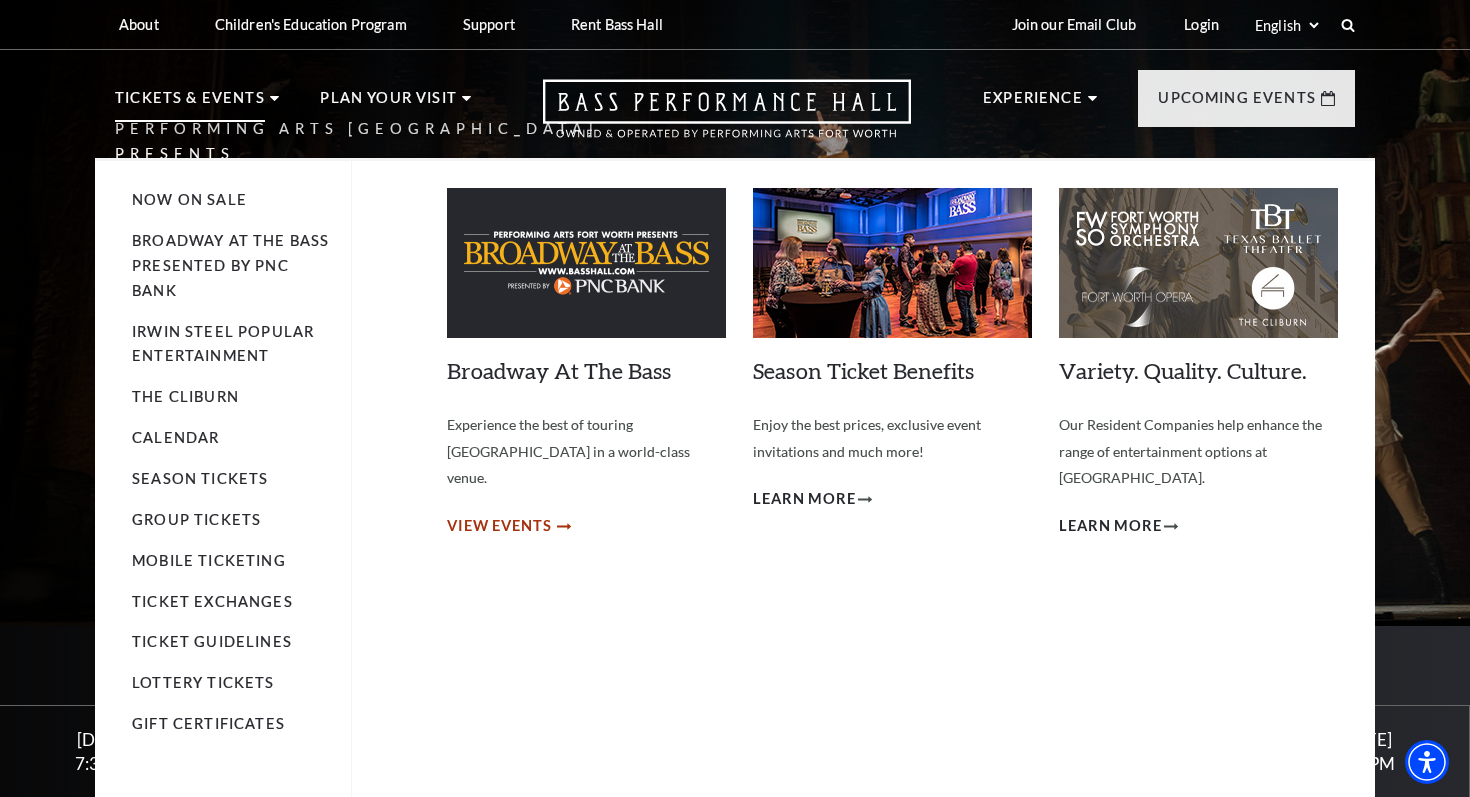 click on "View Events" at bounding box center (499, 526) 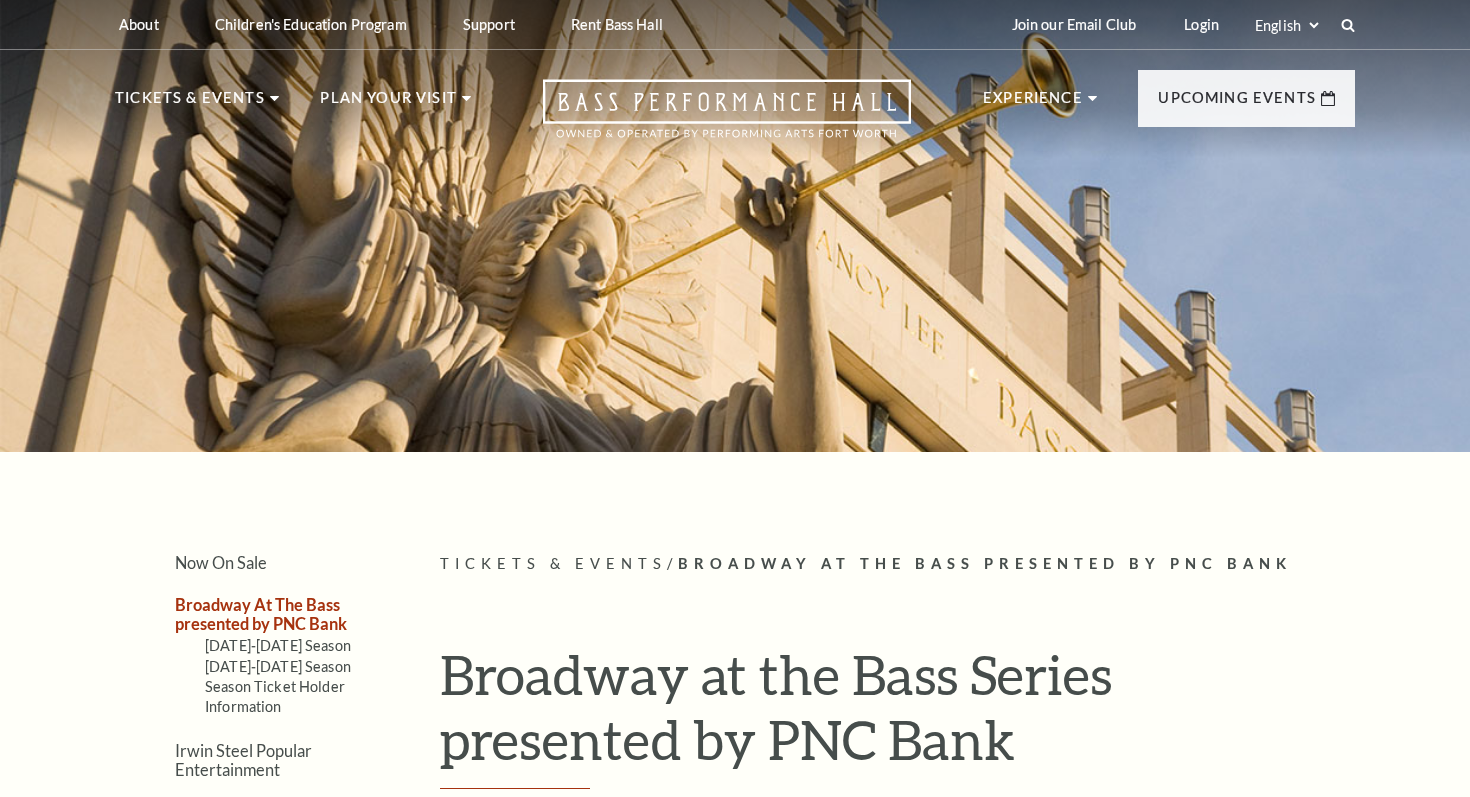 scroll, scrollTop: 0, scrollLeft: 0, axis: both 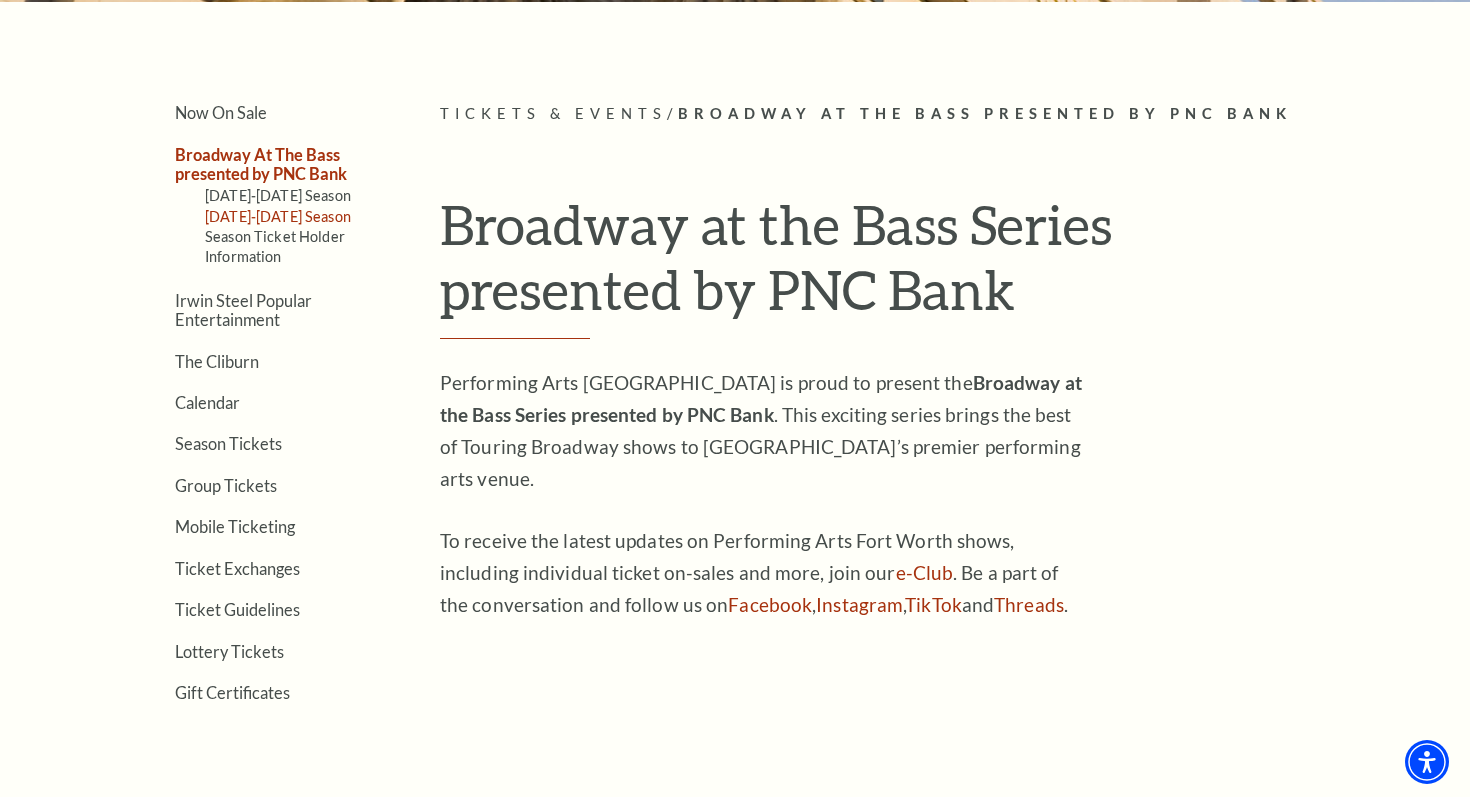 click on "2025-2026 Season" at bounding box center [278, 216] 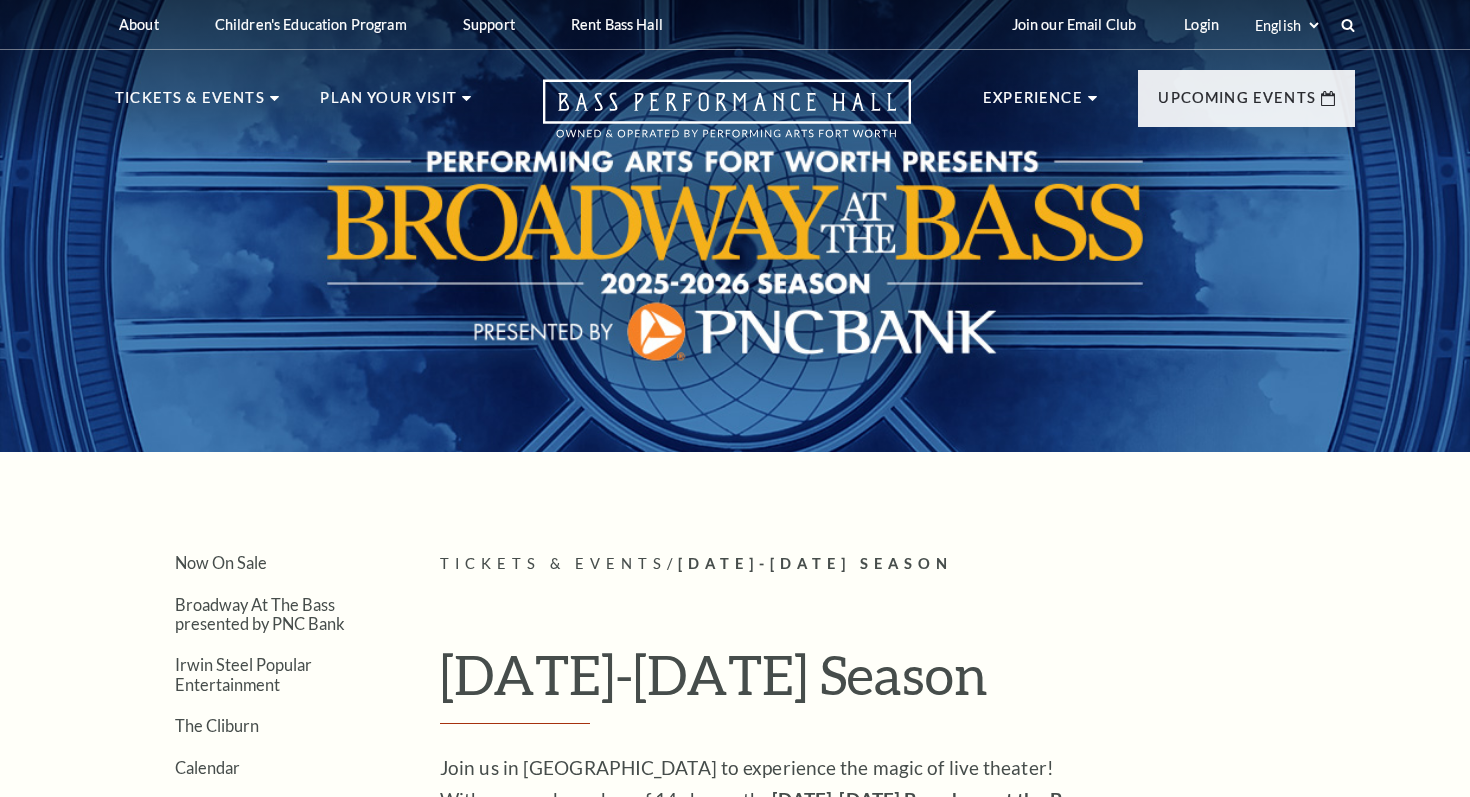 scroll, scrollTop: 0, scrollLeft: 0, axis: both 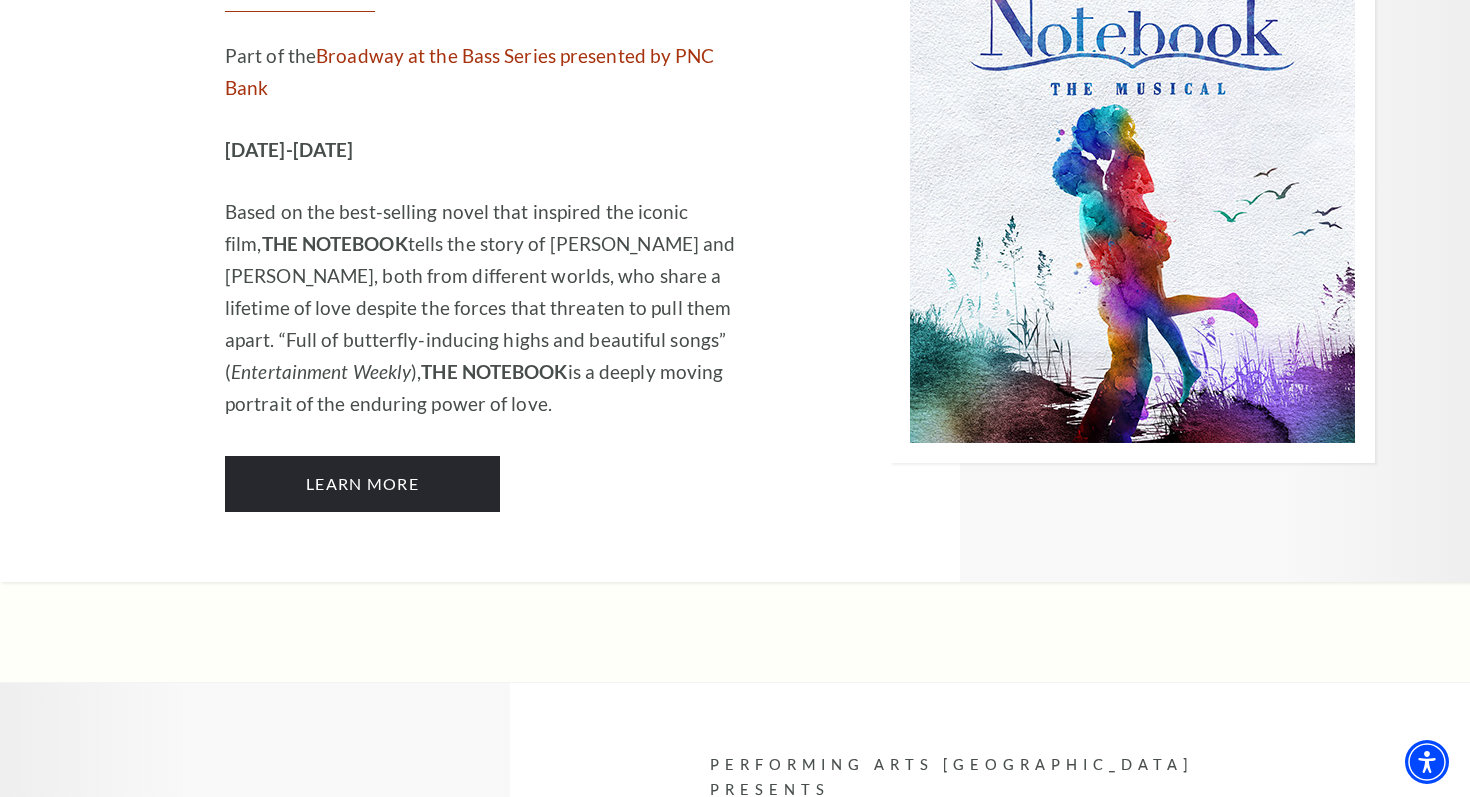 click on "Learn More" at bounding box center [847, 1625] 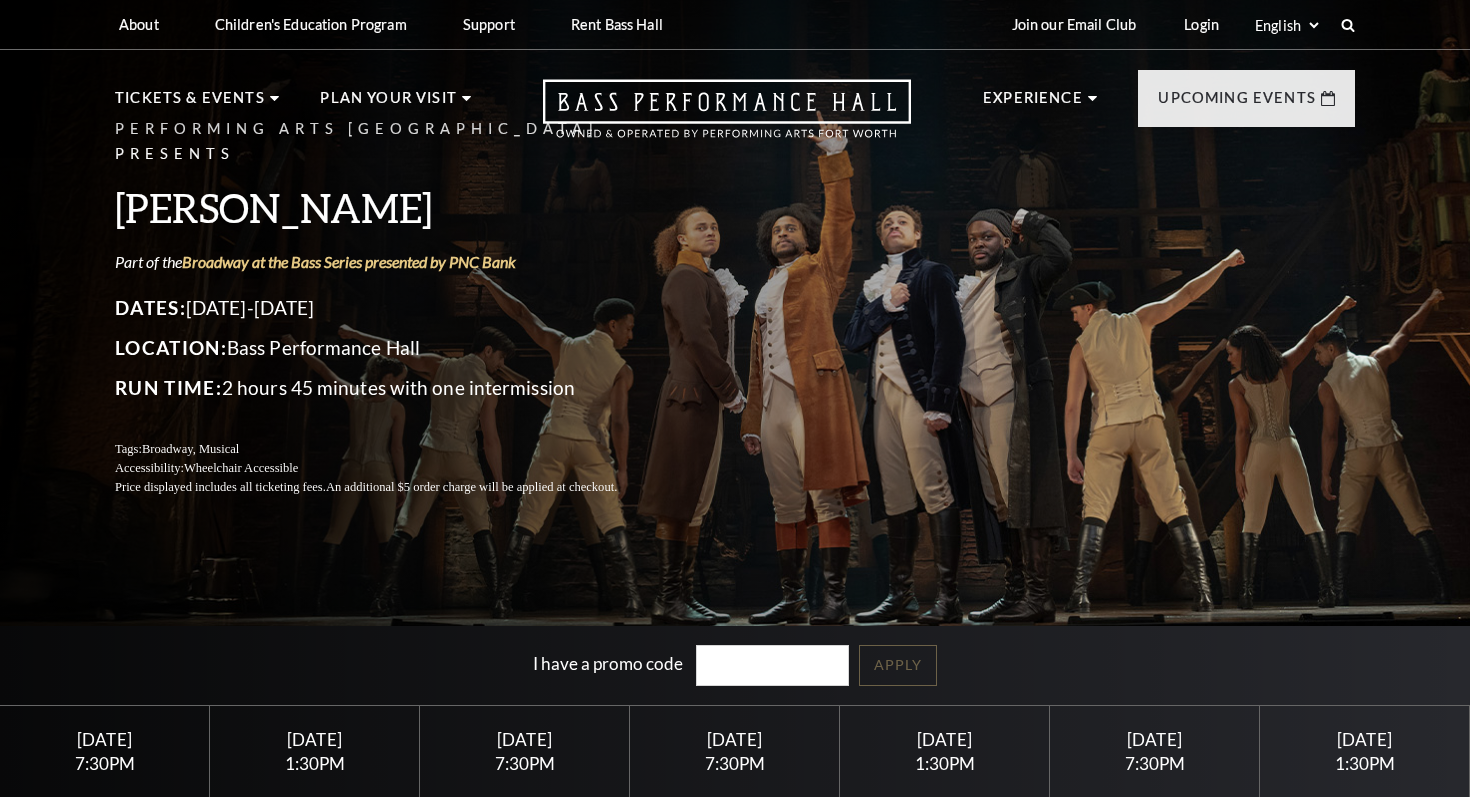 scroll, scrollTop: 0, scrollLeft: 0, axis: both 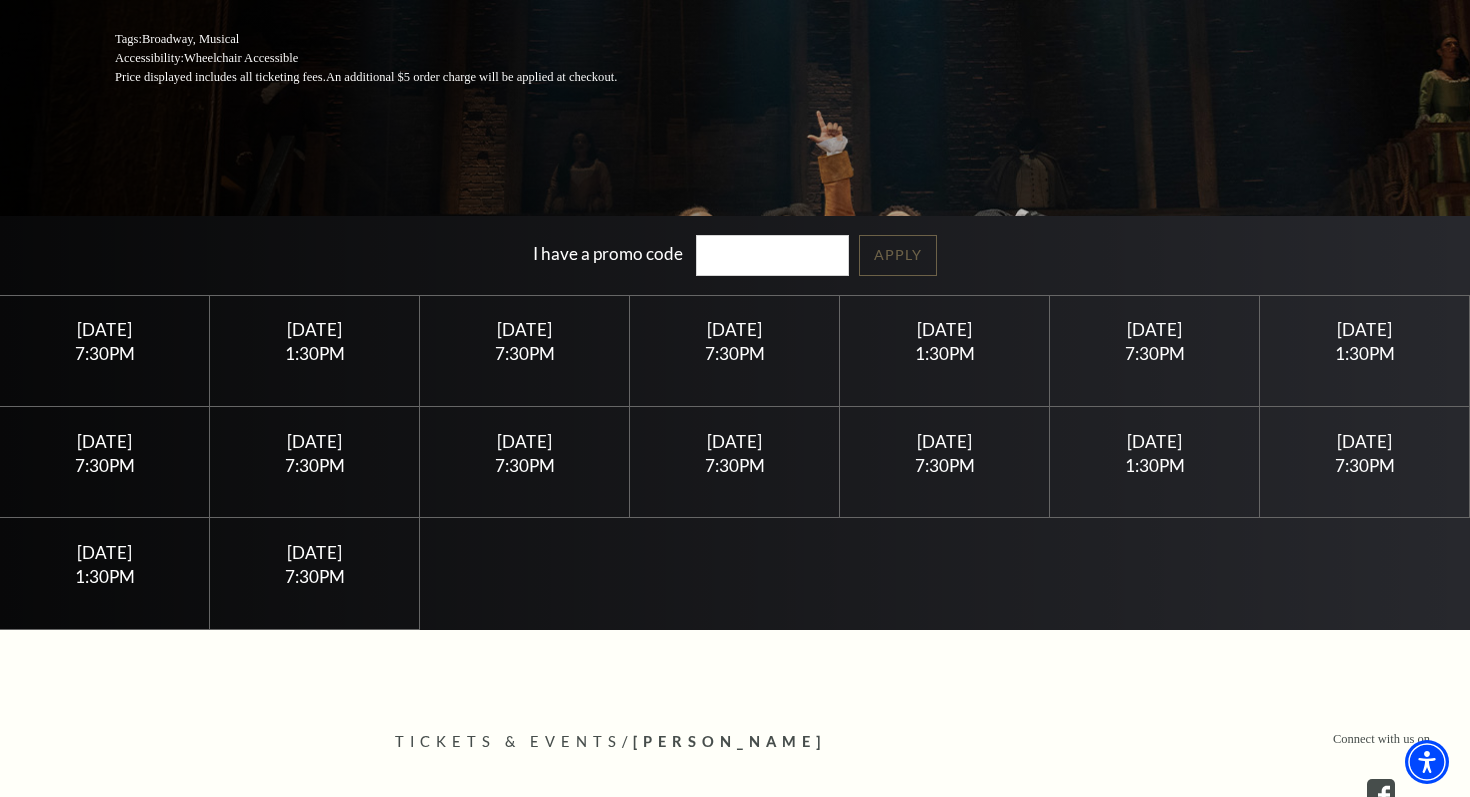 click on "7:30PM" at bounding box center (525, 465) 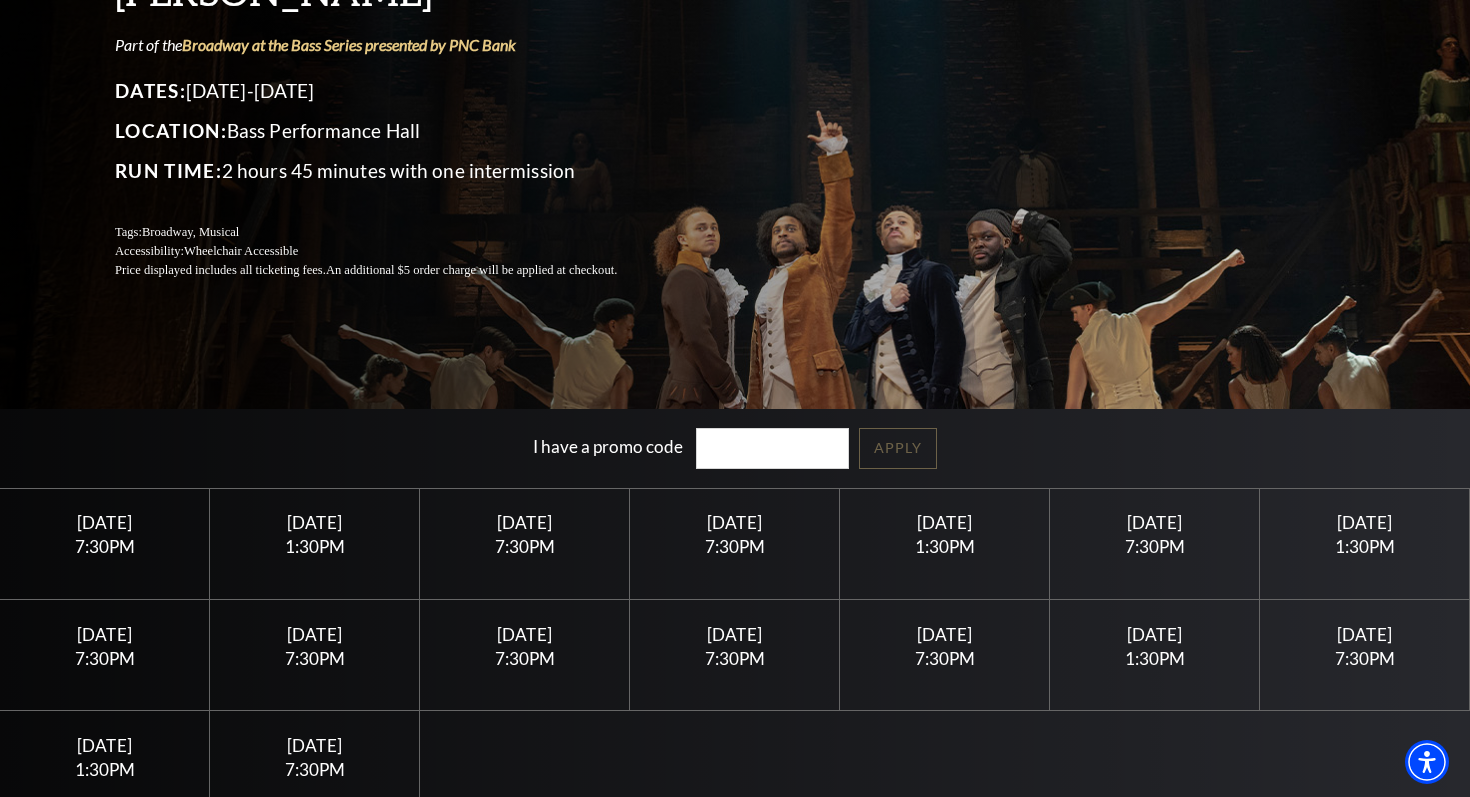 scroll, scrollTop: 219, scrollLeft: 0, axis: vertical 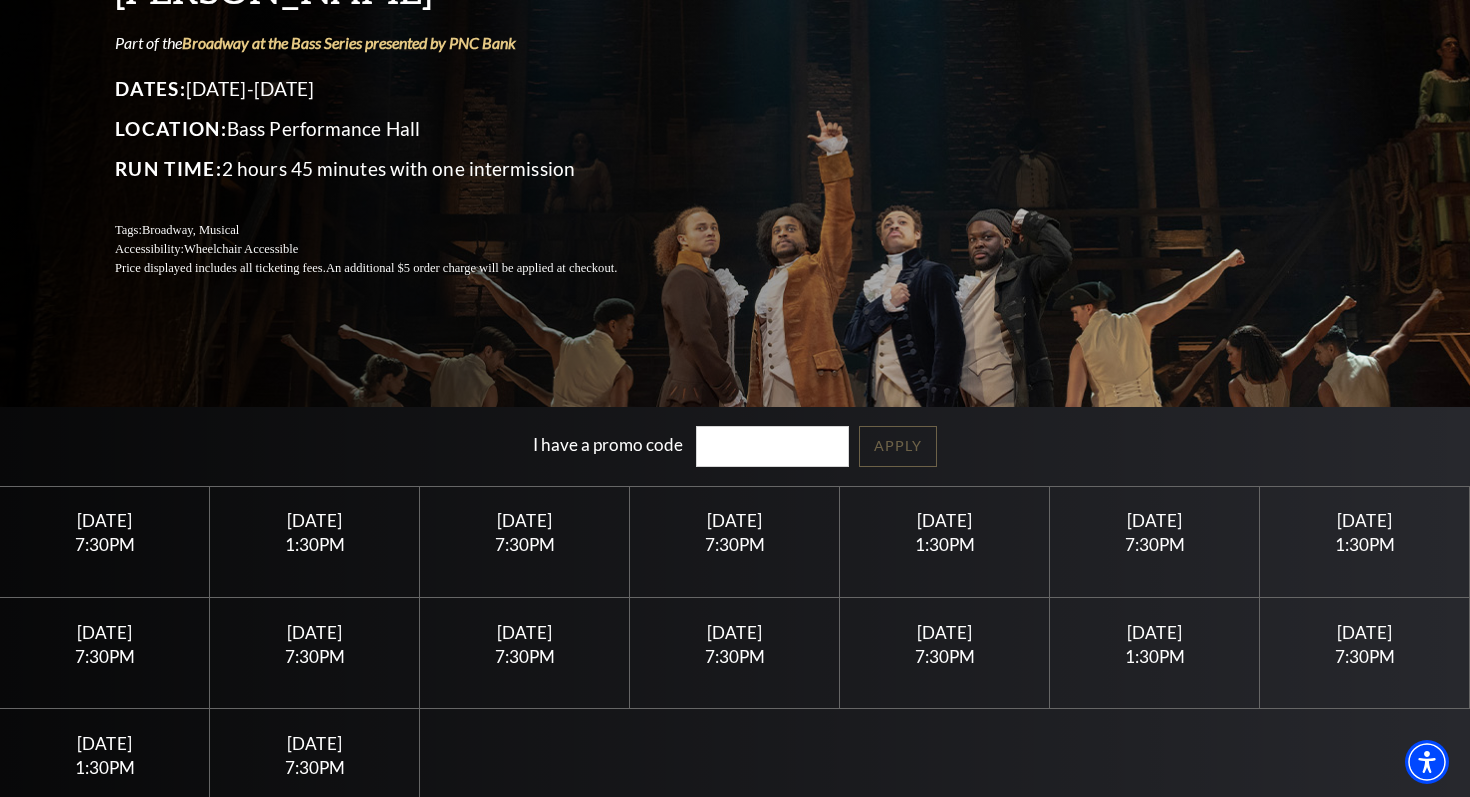 click at bounding box center [315, 675] 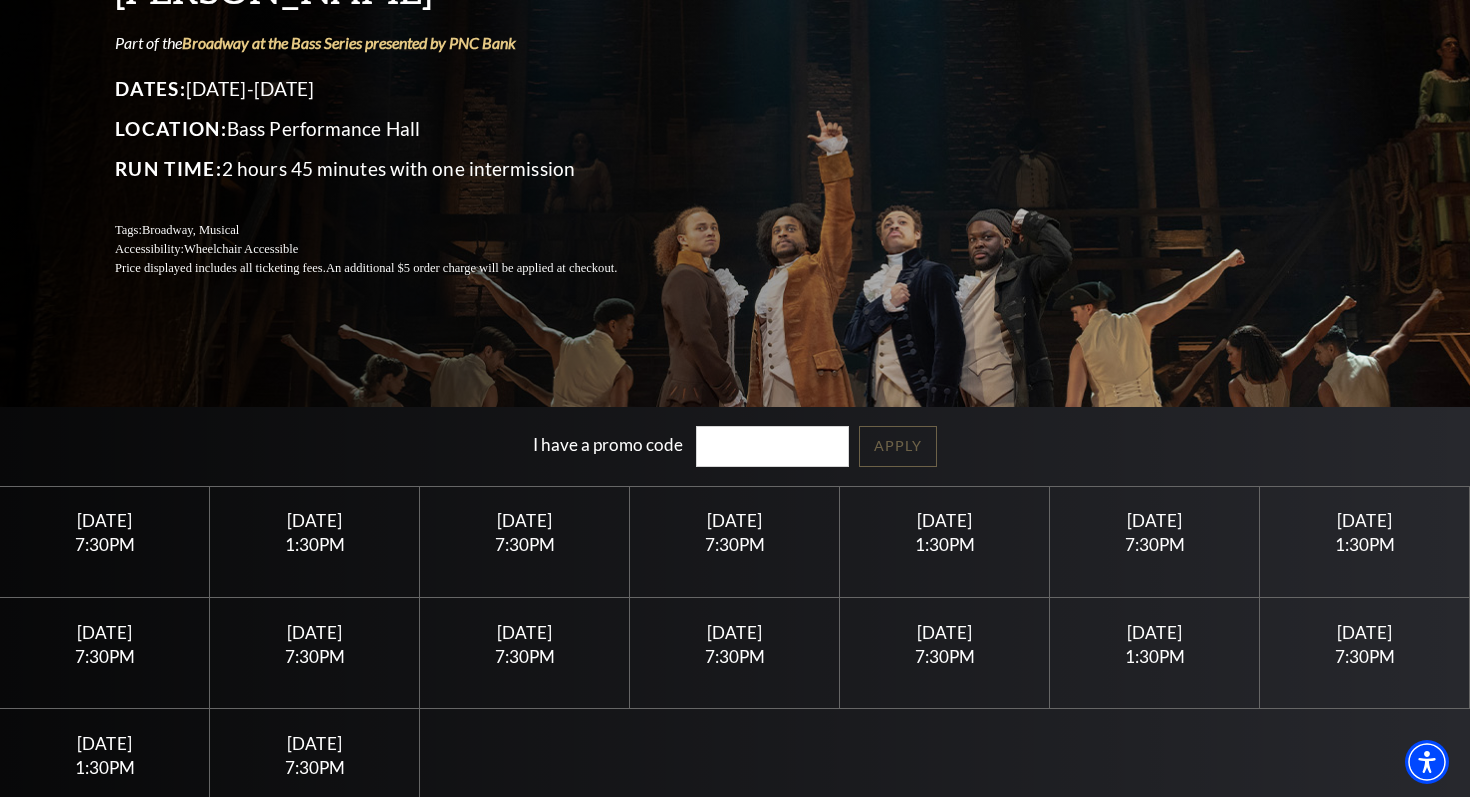 click on "7:30PM" at bounding box center (315, 656) 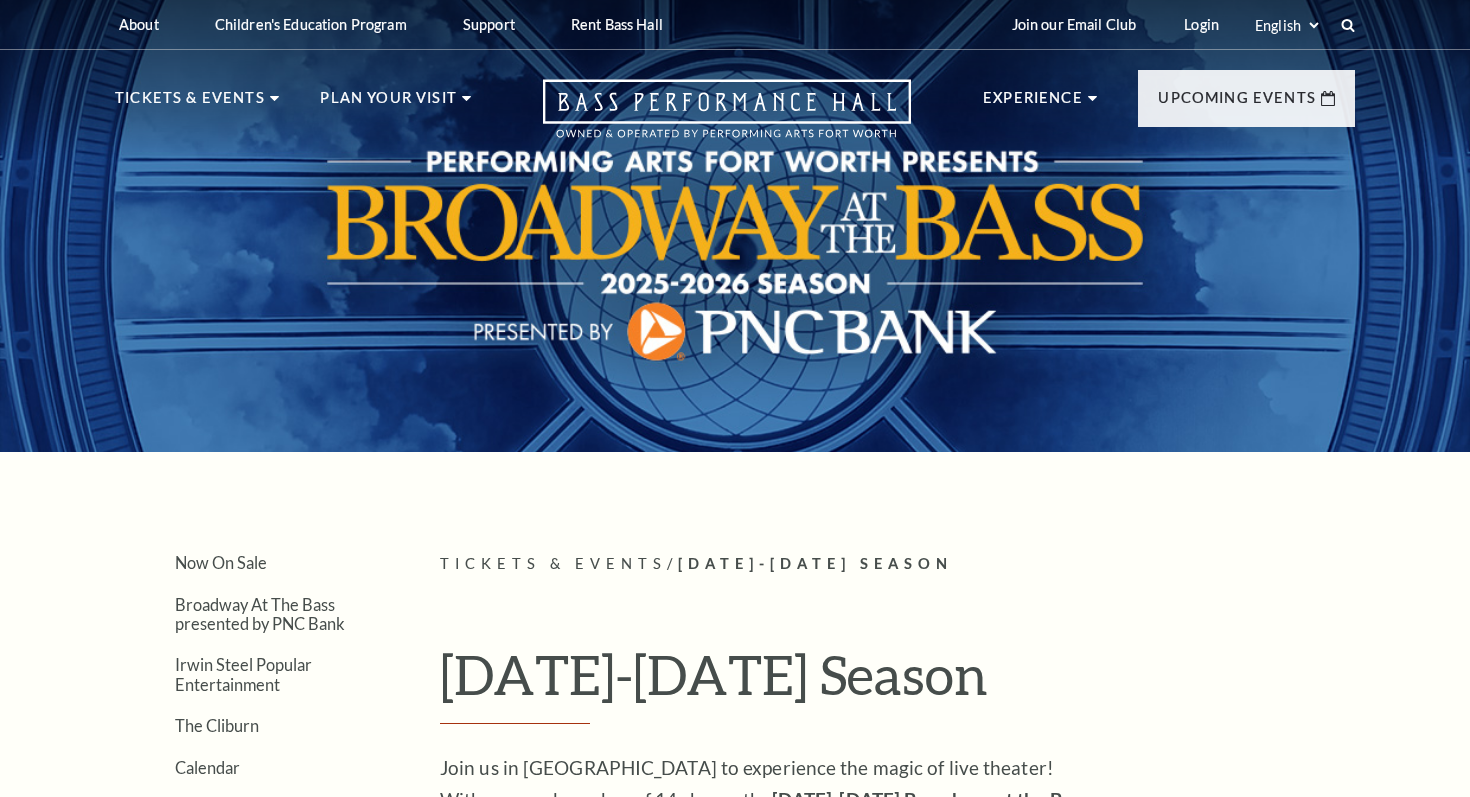 scroll, scrollTop: 14662, scrollLeft: 0, axis: vertical 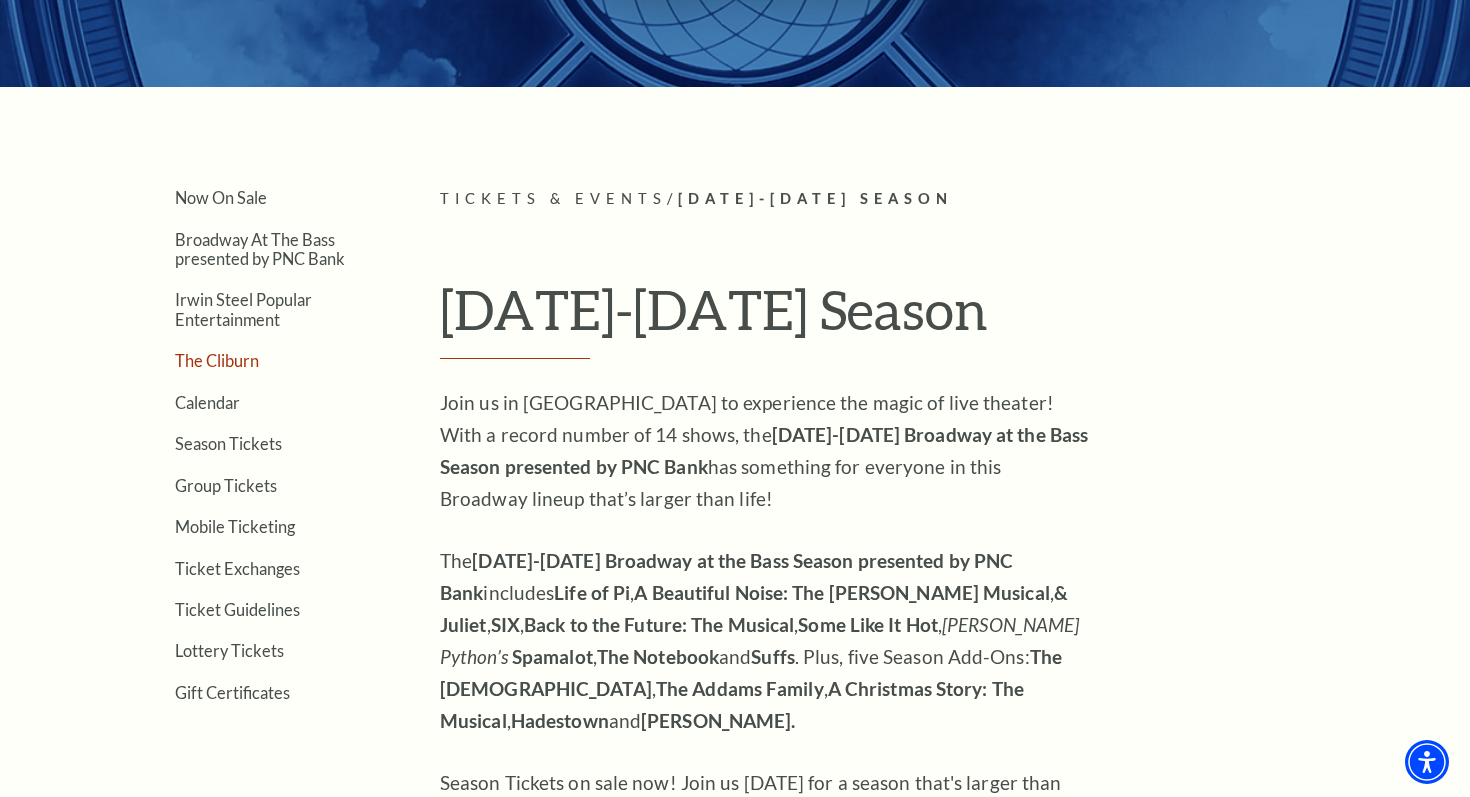 click on "The Cliburn" at bounding box center (217, 360) 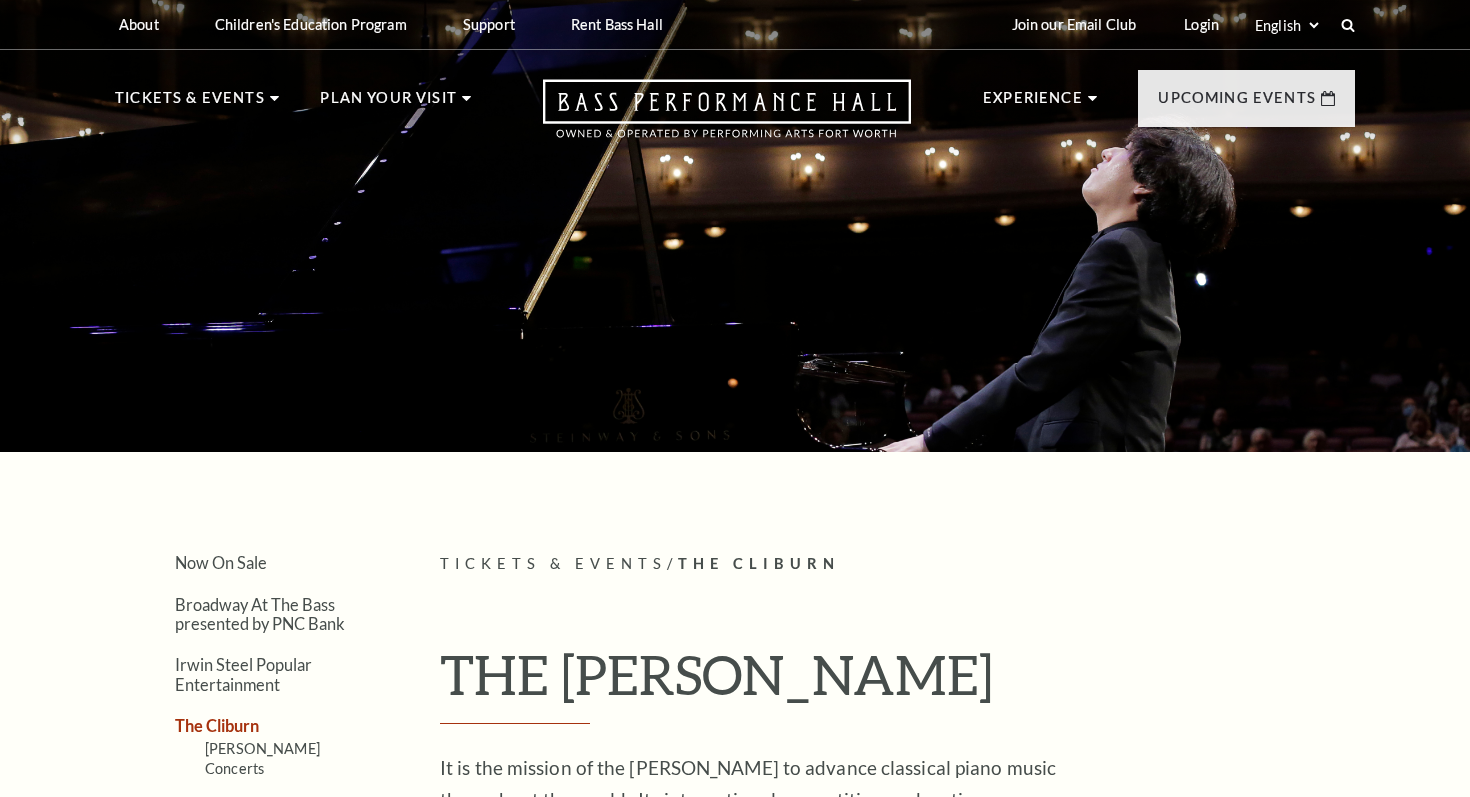 scroll, scrollTop: 0, scrollLeft: 0, axis: both 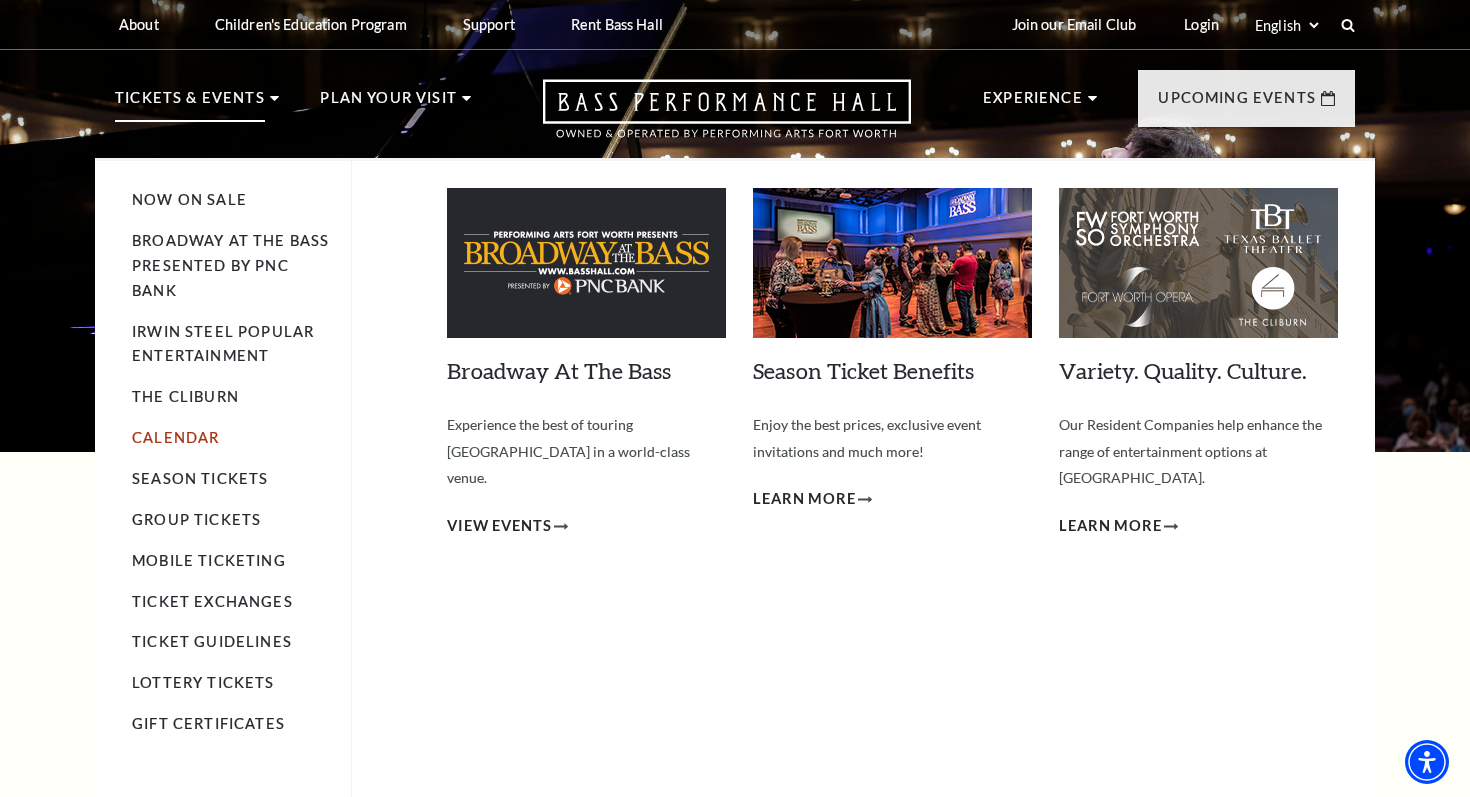 click on "Calendar" at bounding box center [175, 437] 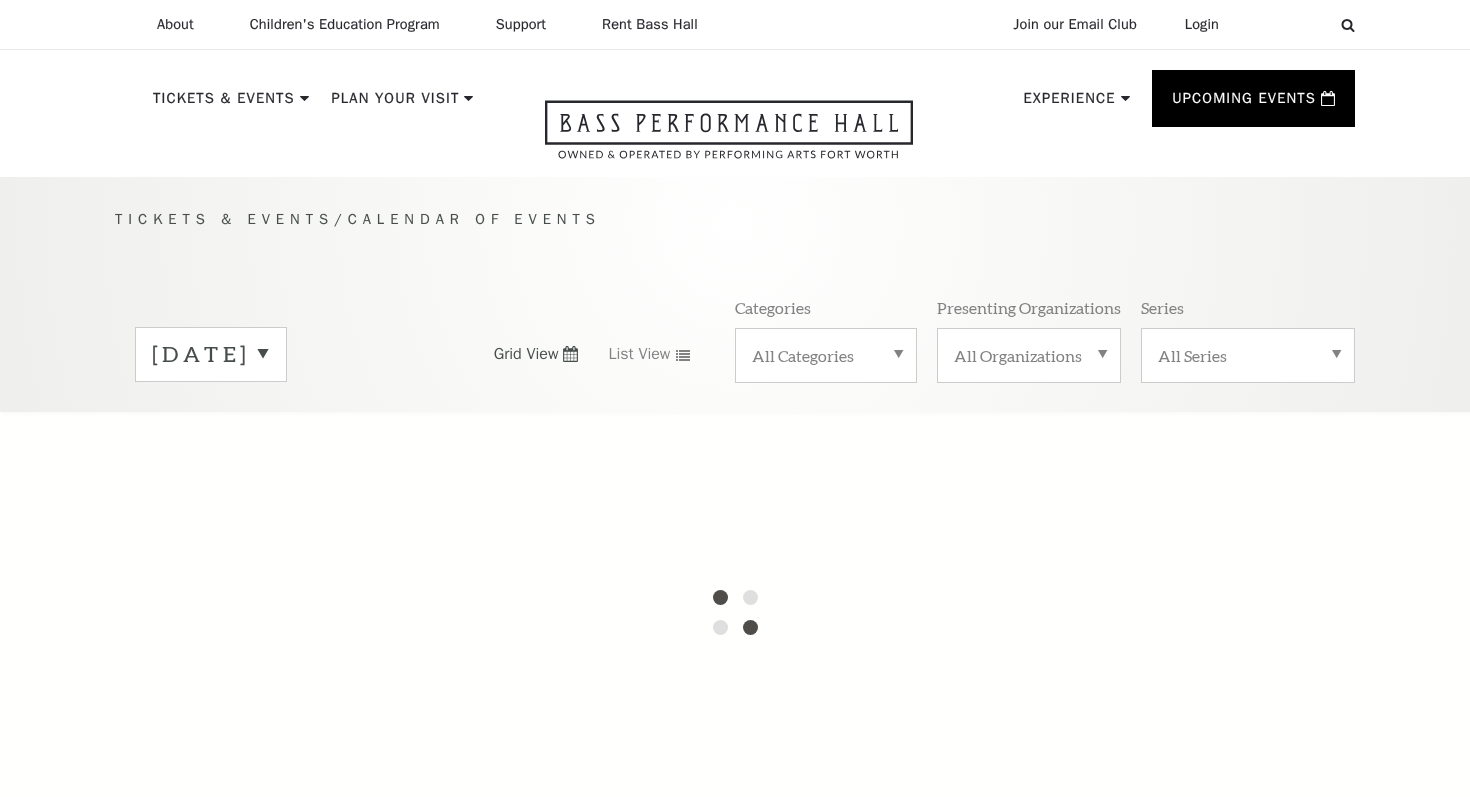 scroll, scrollTop: 0, scrollLeft: 0, axis: both 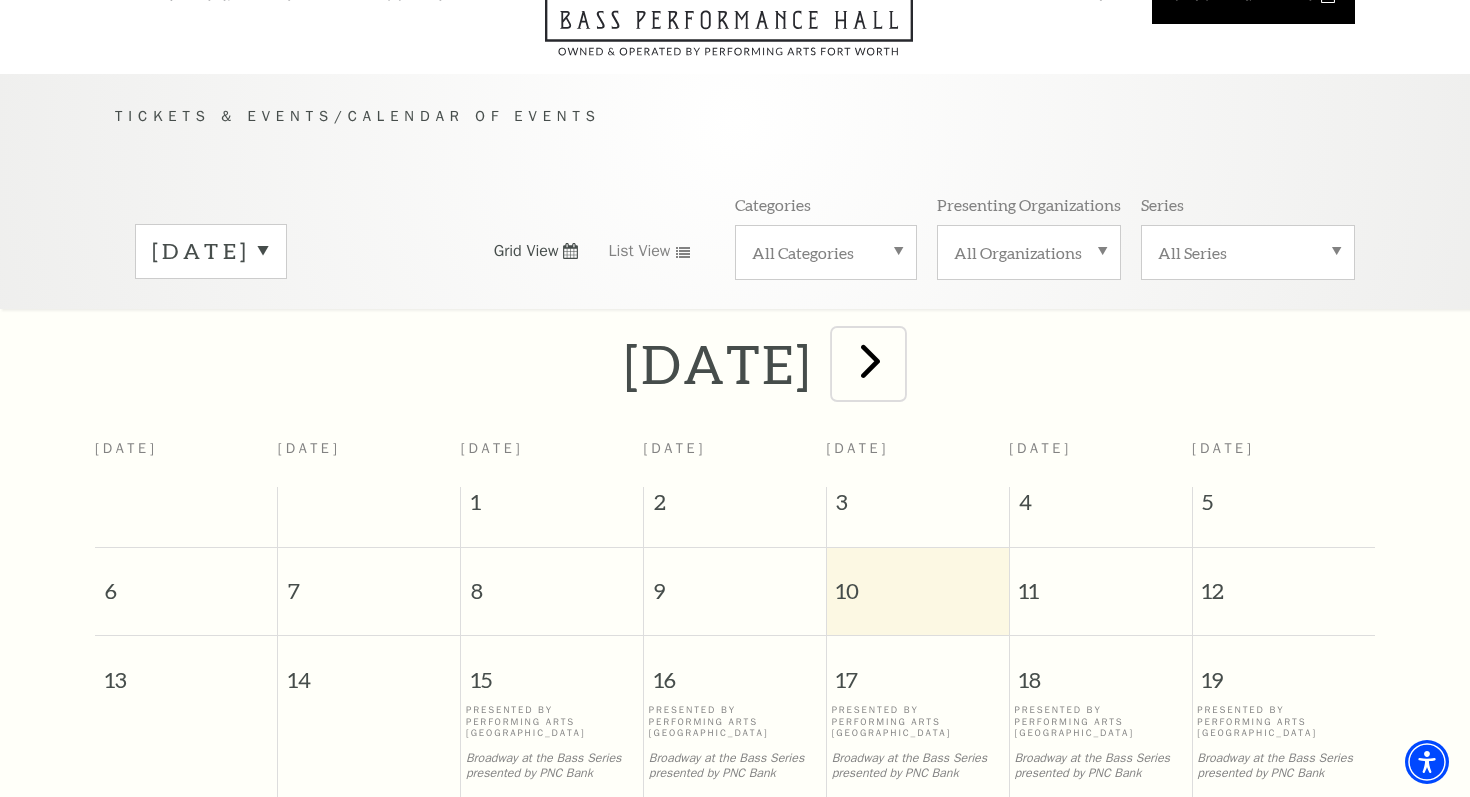 click at bounding box center (870, 360) 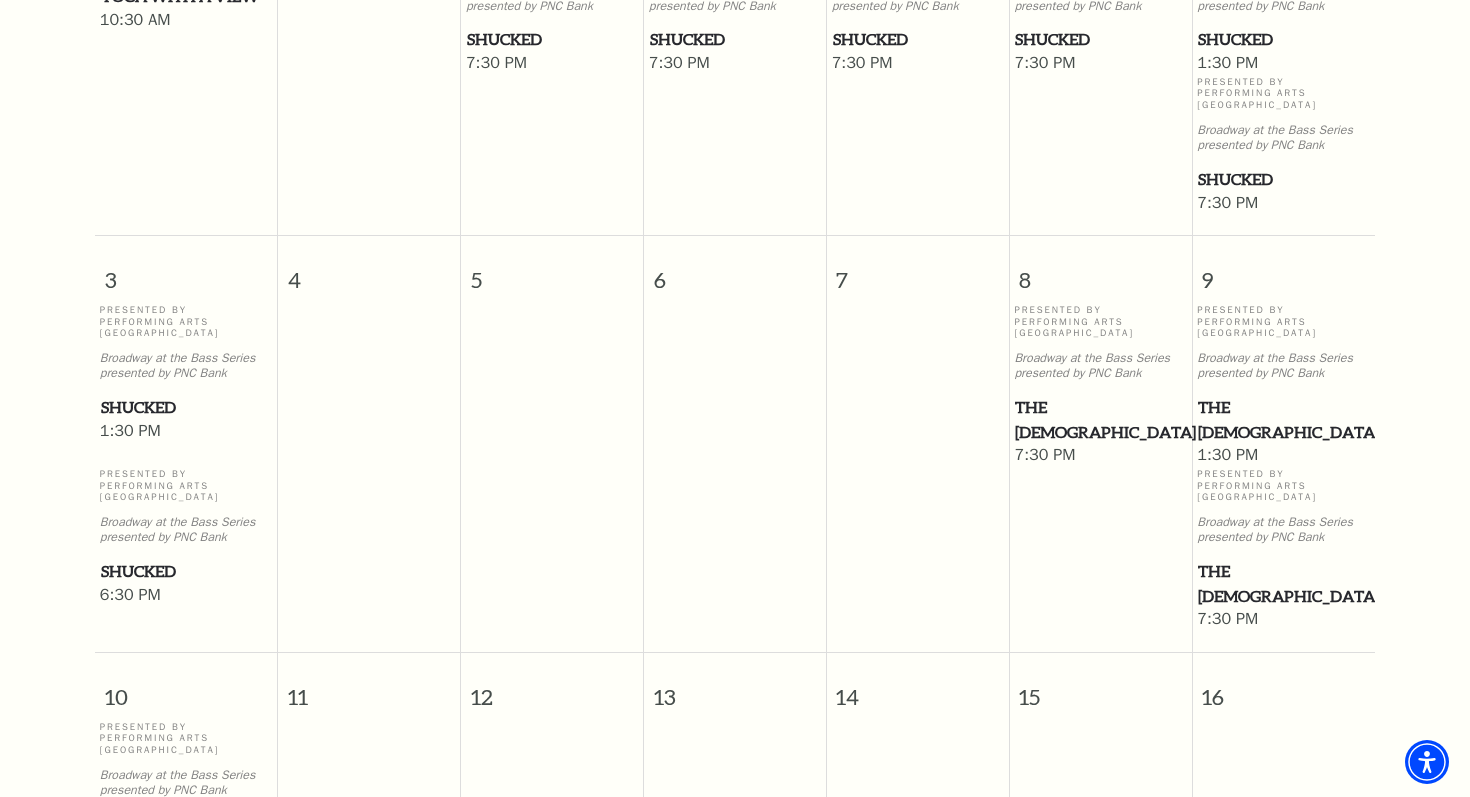 scroll, scrollTop: 695, scrollLeft: 0, axis: vertical 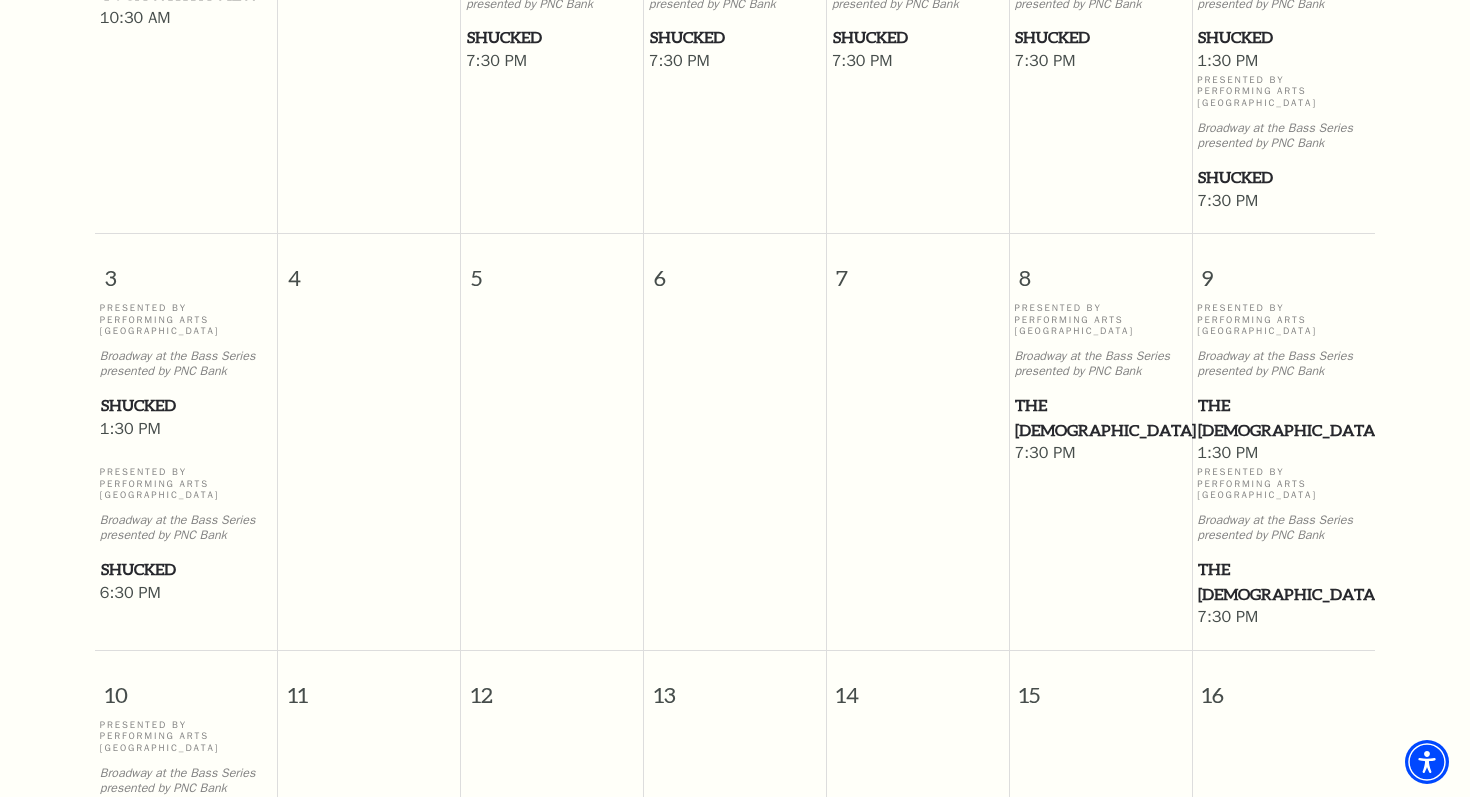 click on "The [DEMOGRAPHIC_DATA]" at bounding box center (1100, 417) 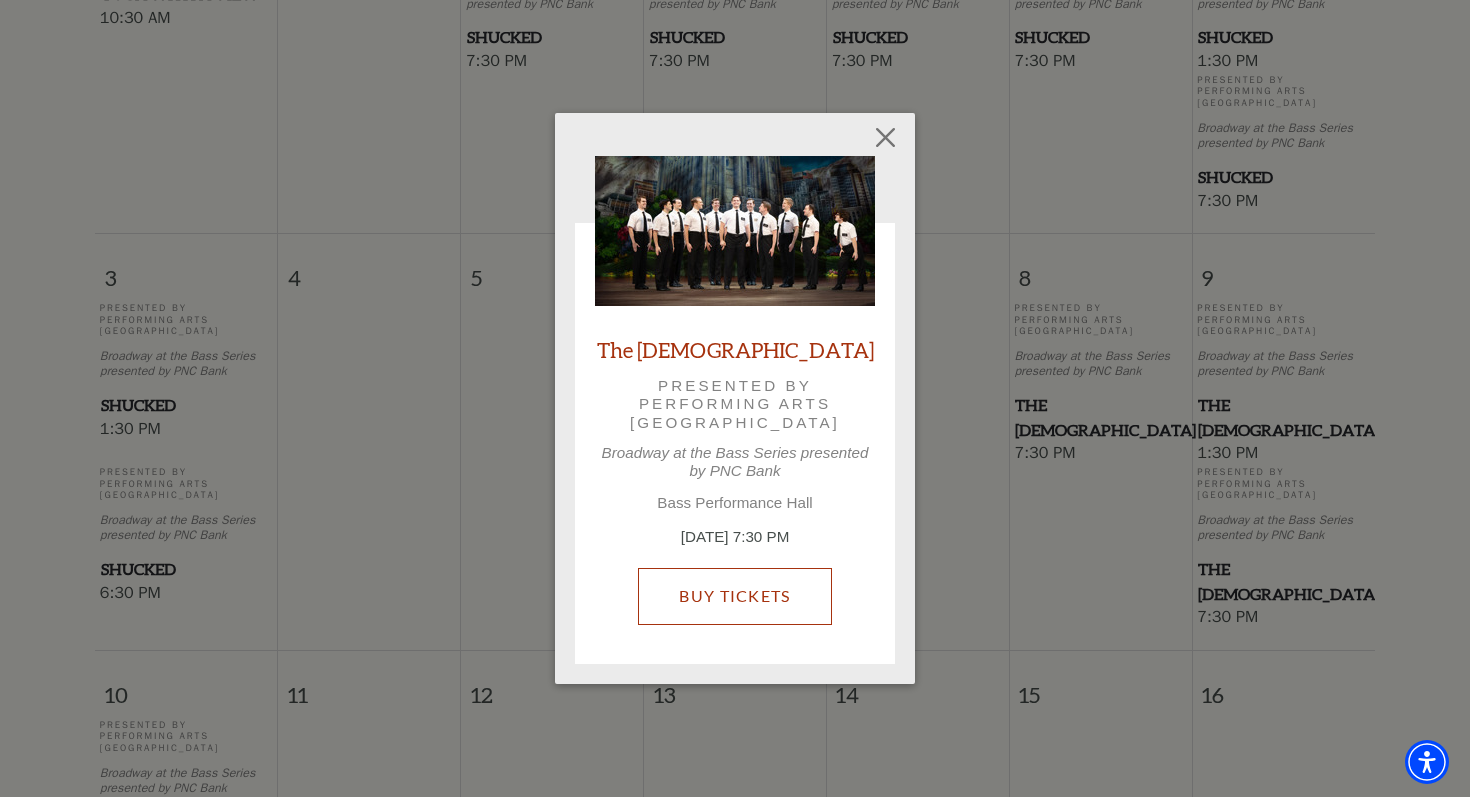click on "Buy Tickets" at bounding box center [734, 596] 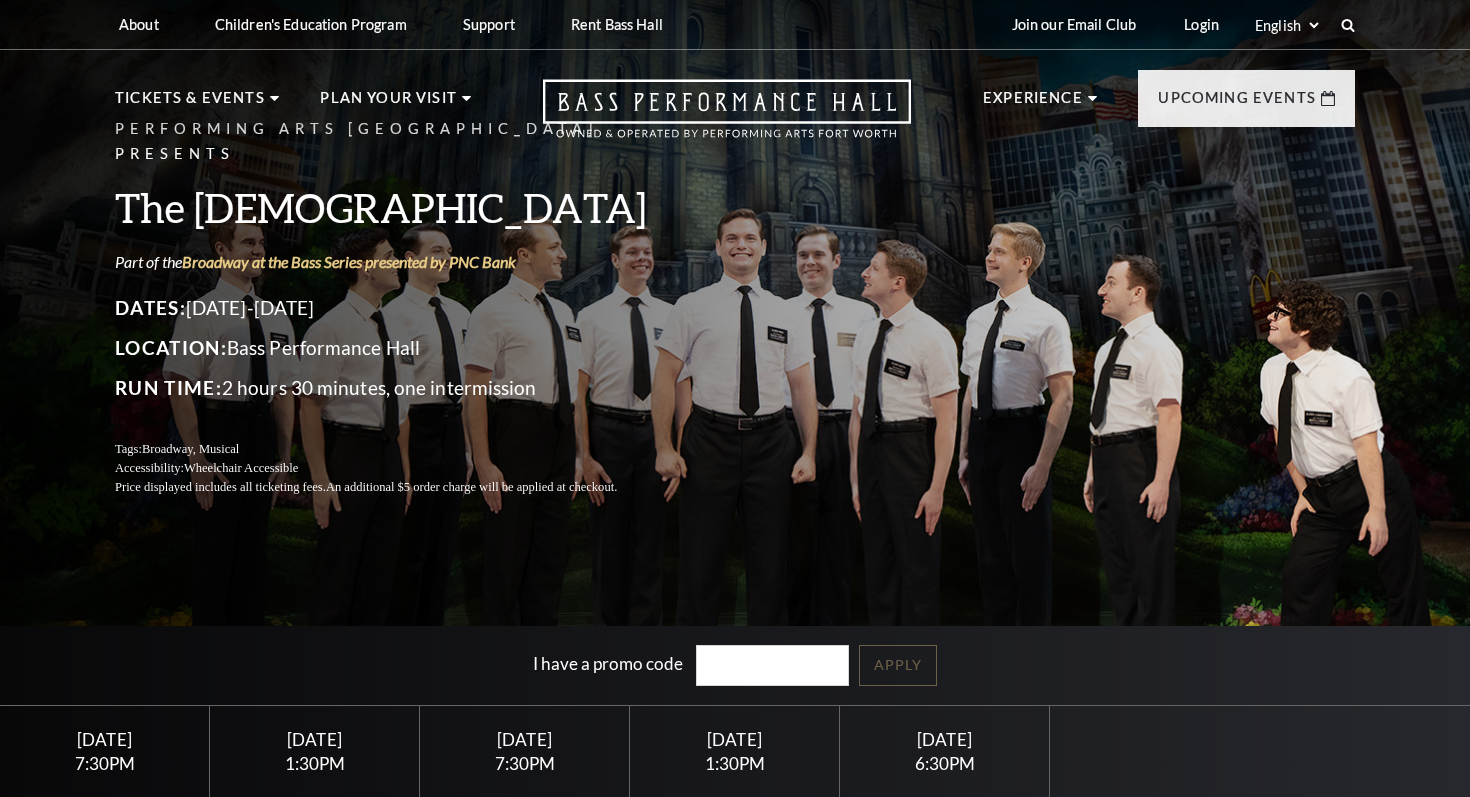 scroll, scrollTop: 0, scrollLeft: 0, axis: both 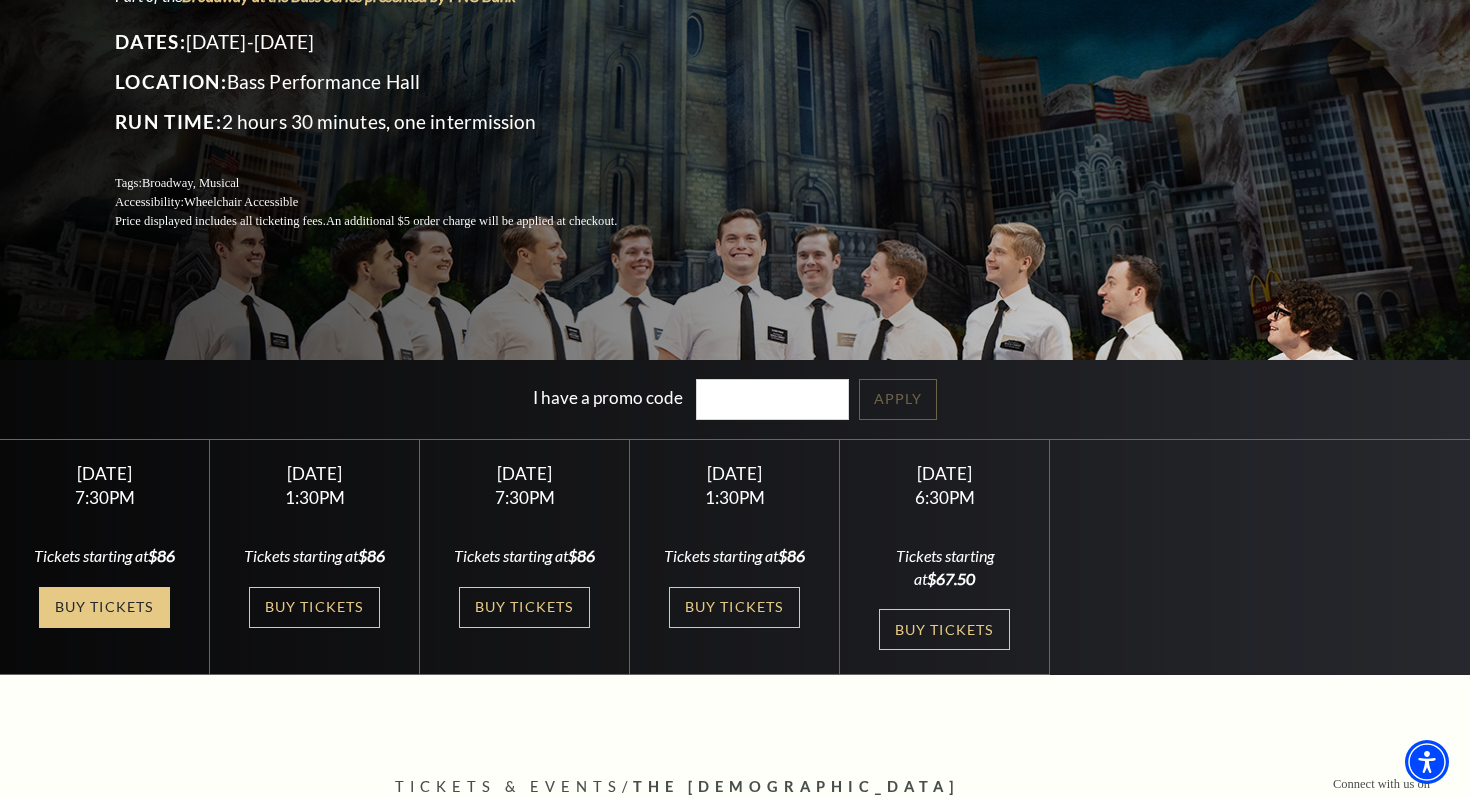 click on "Buy Tickets" at bounding box center (104, 607) 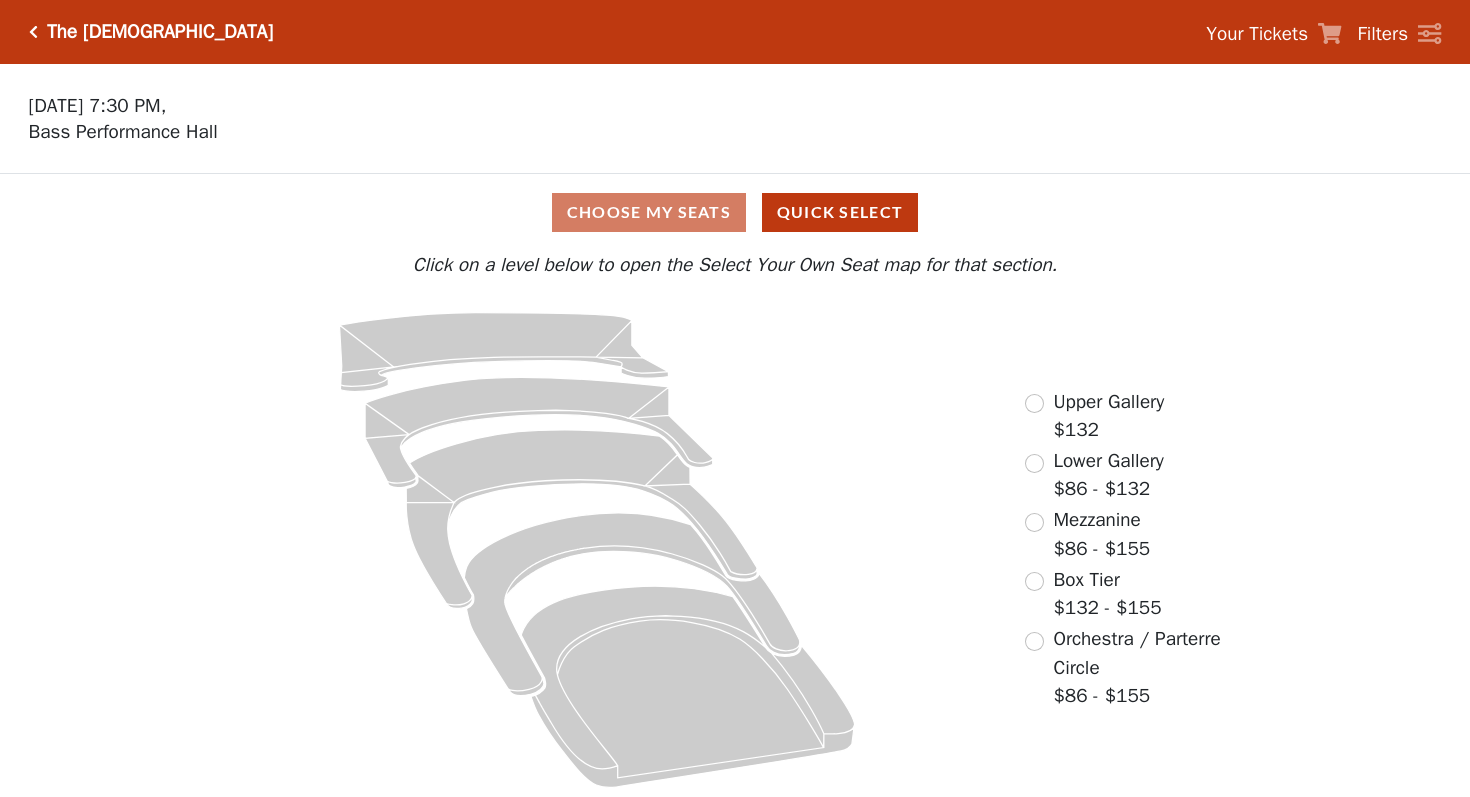 scroll, scrollTop: 0, scrollLeft: 0, axis: both 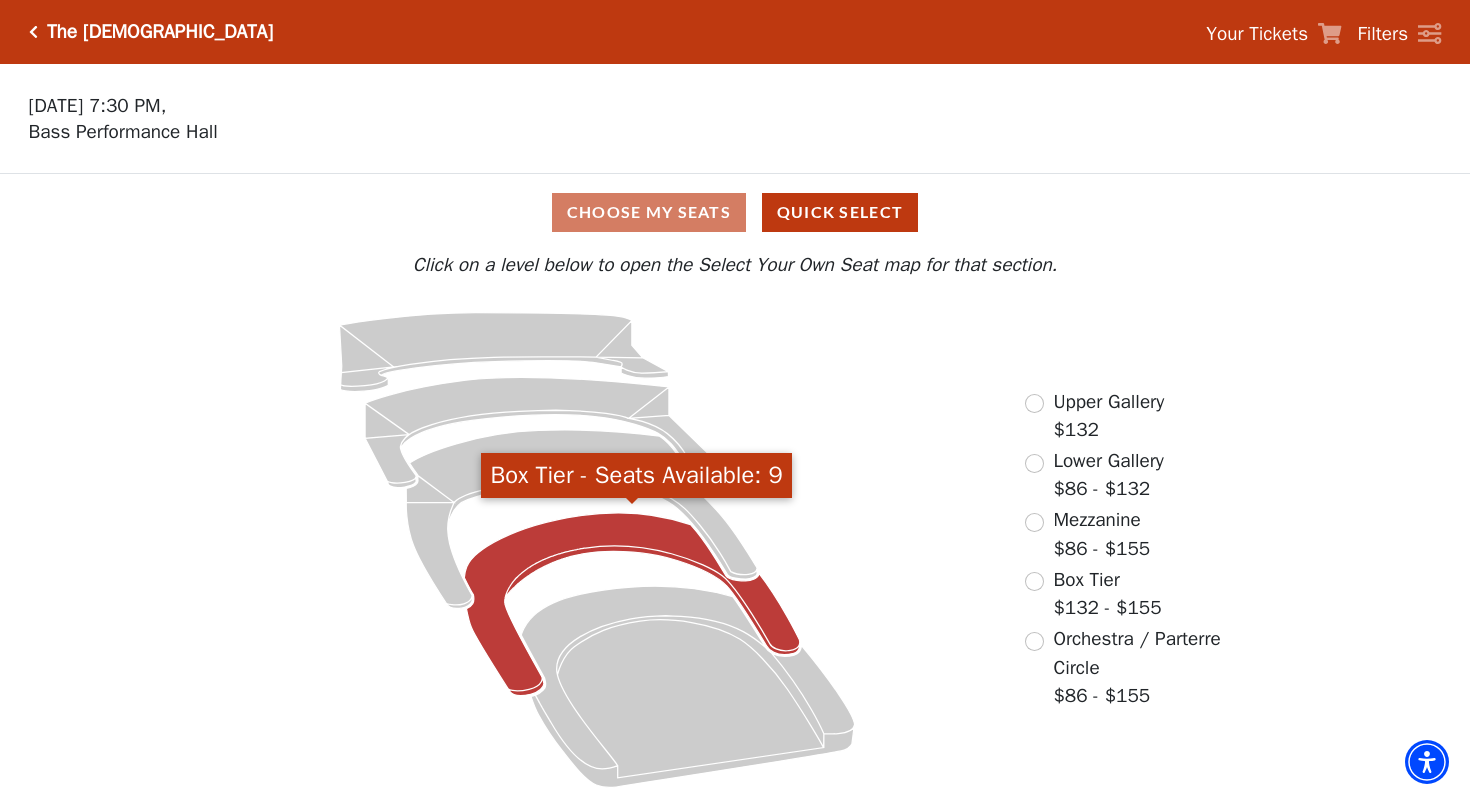 click 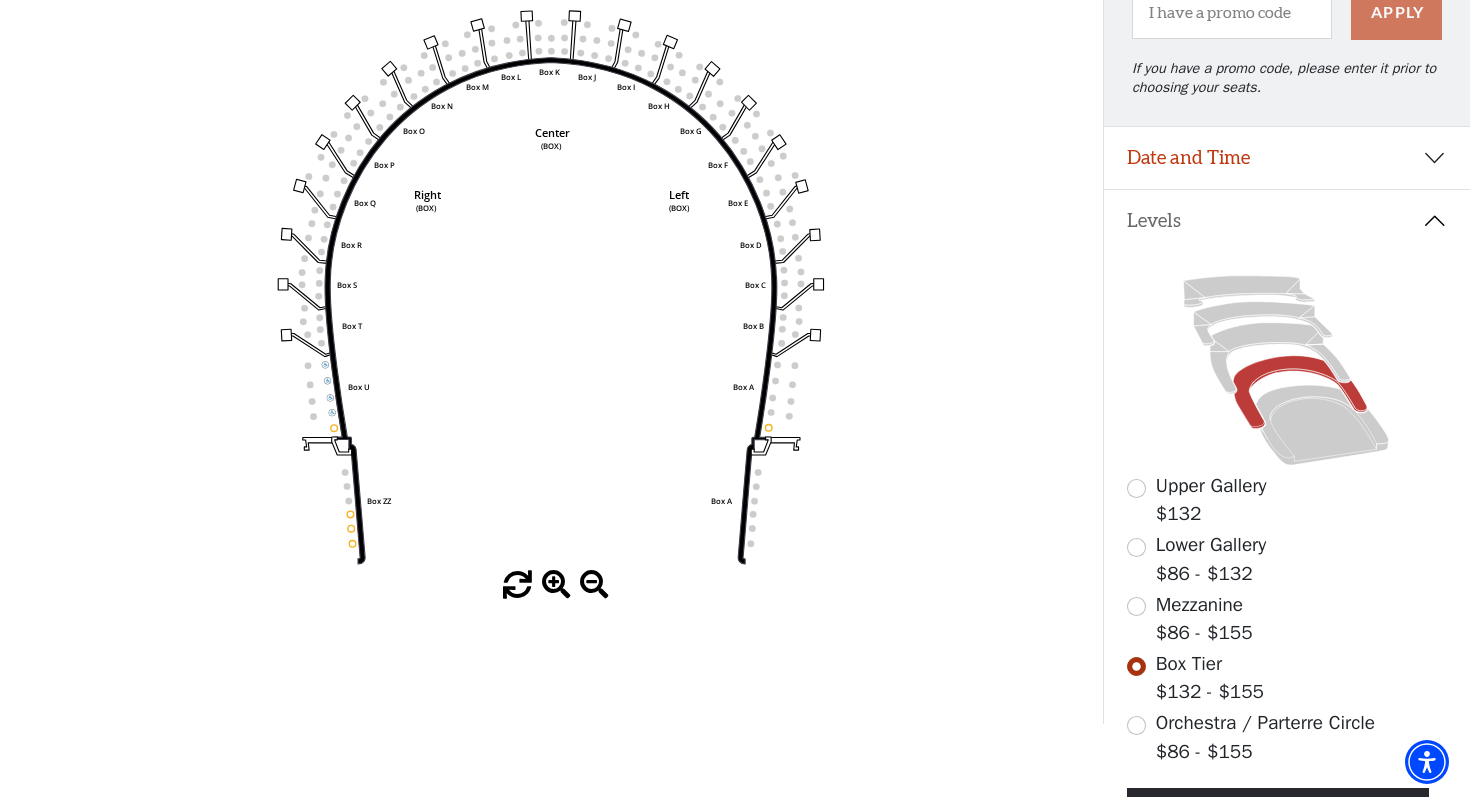 scroll, scrollTop: 254, scrollLeft: 0, axis: vertical 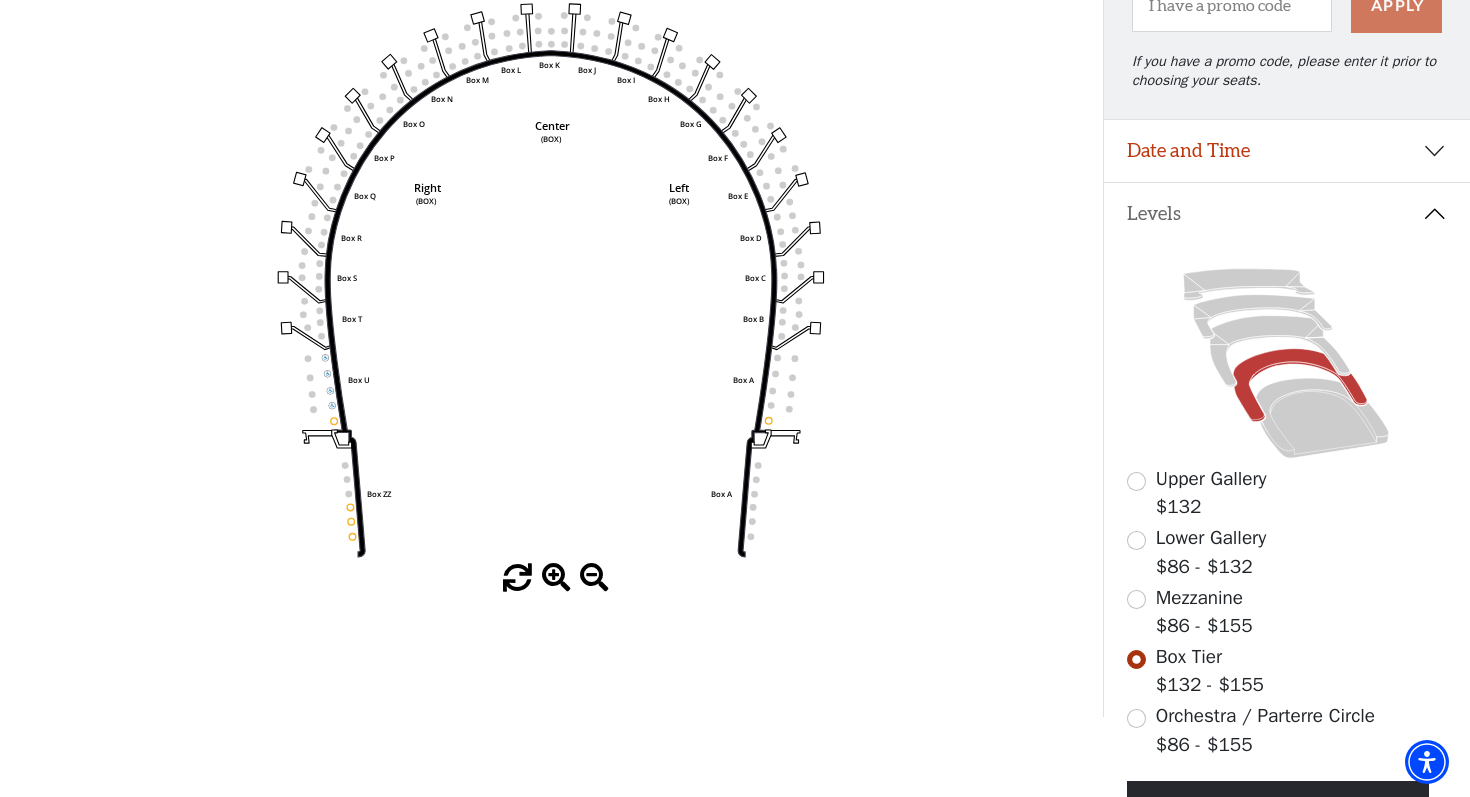 click on "Mezzanine $86 - $155" at bounding box center [1204, 612] 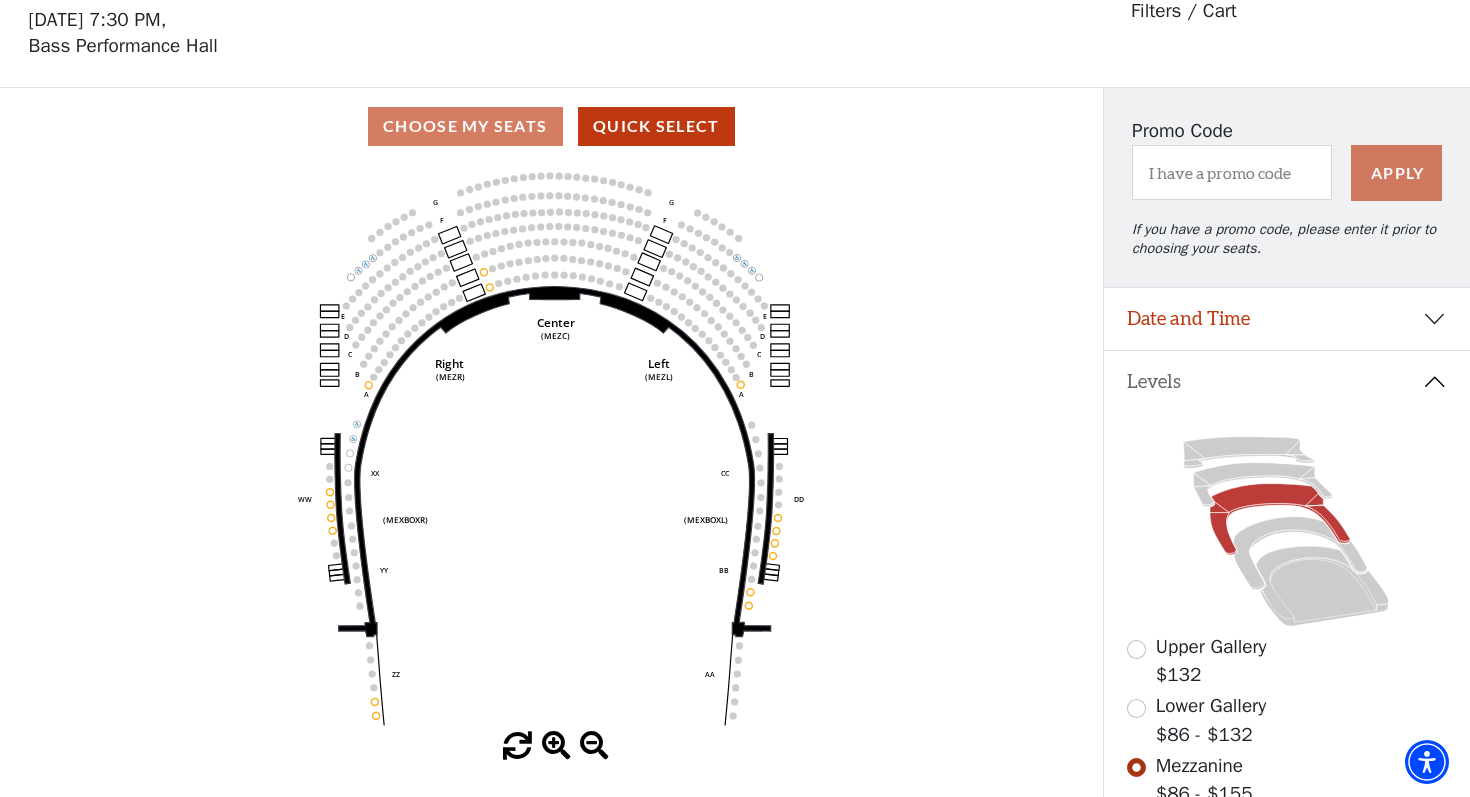 scroll, scrollTop: 85, scrollLeft: 0, axis: vertical 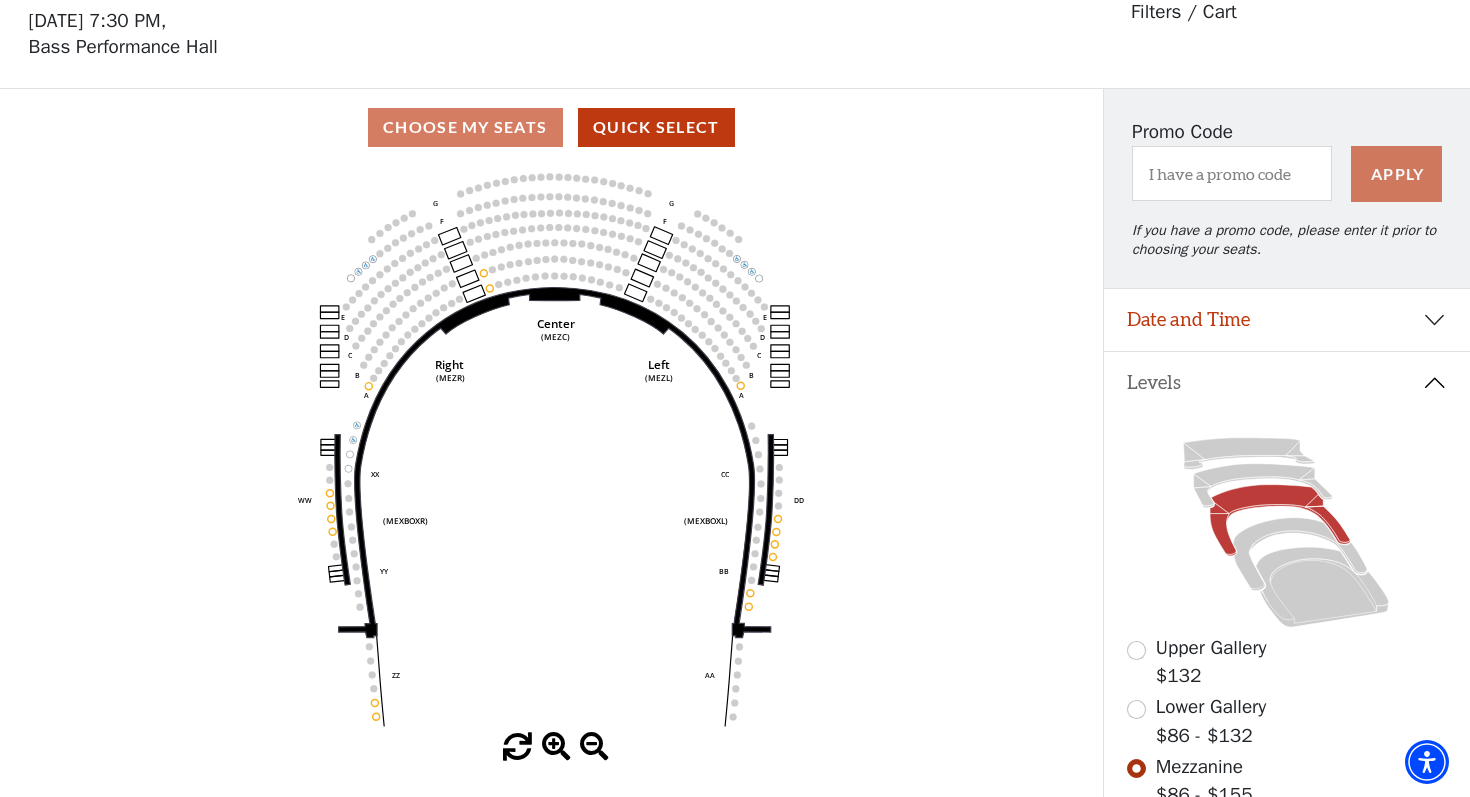 click on "Center   (MEZC)   Right   (MEZR)   Left   (MEZL)   (MEXBOXR)   (MEXBOXL)   XX   WW   CC   DD   YY   BB   ZZ   AA   G   F   E   D   G   F   C   B   A   E   D   C   B   A" 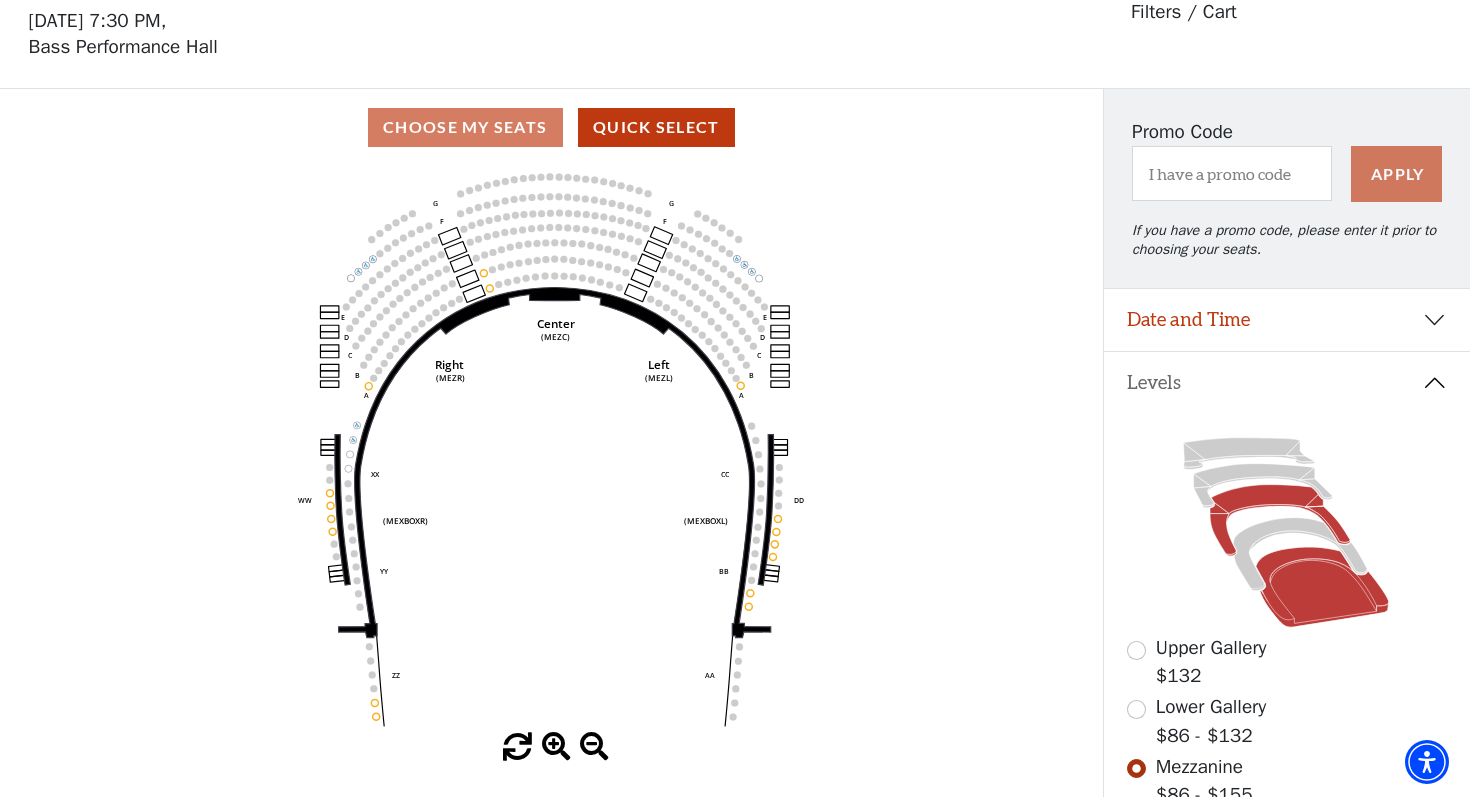 click 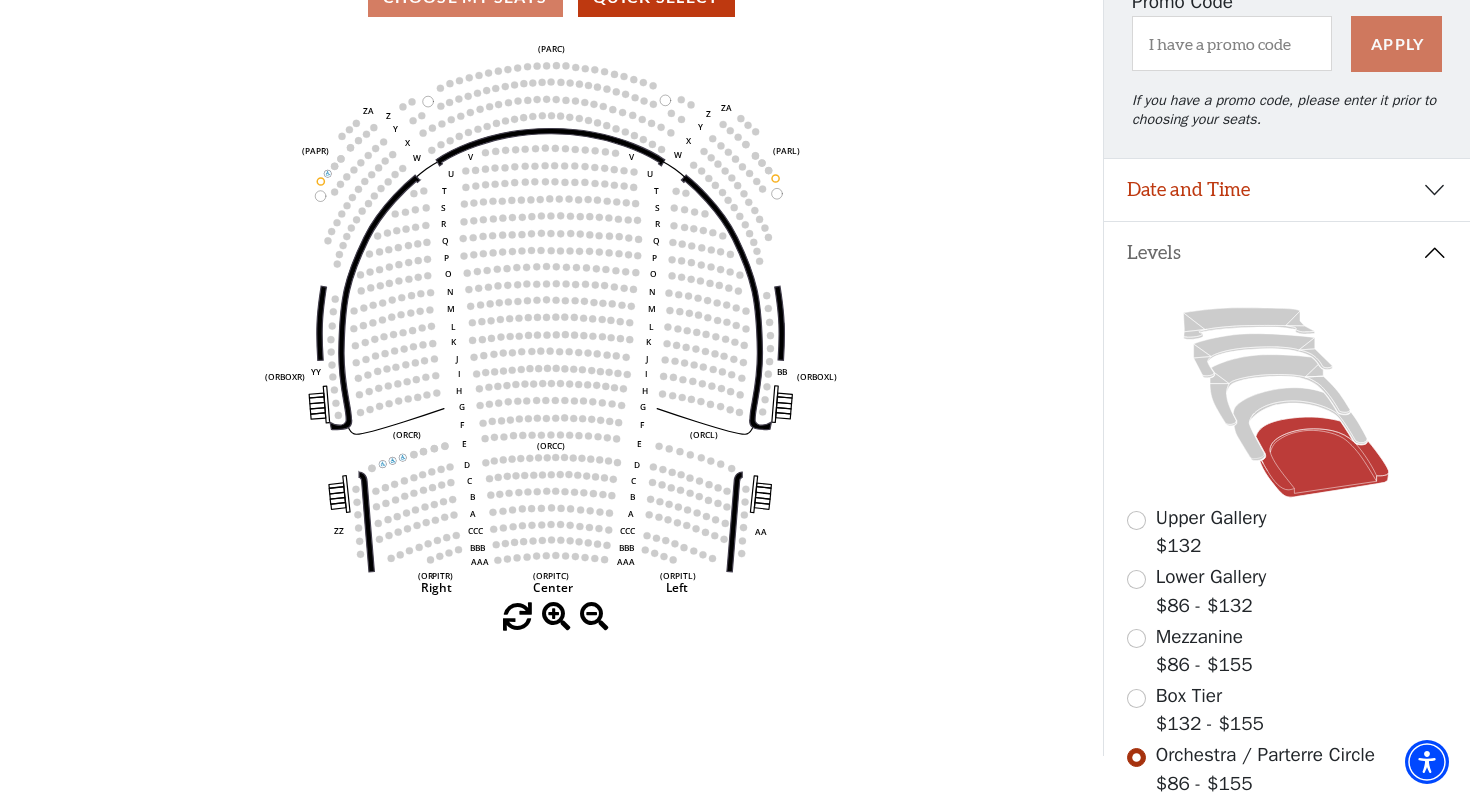 scroll, scrollTop: 214, scrollLeft: 0, axis: vertical 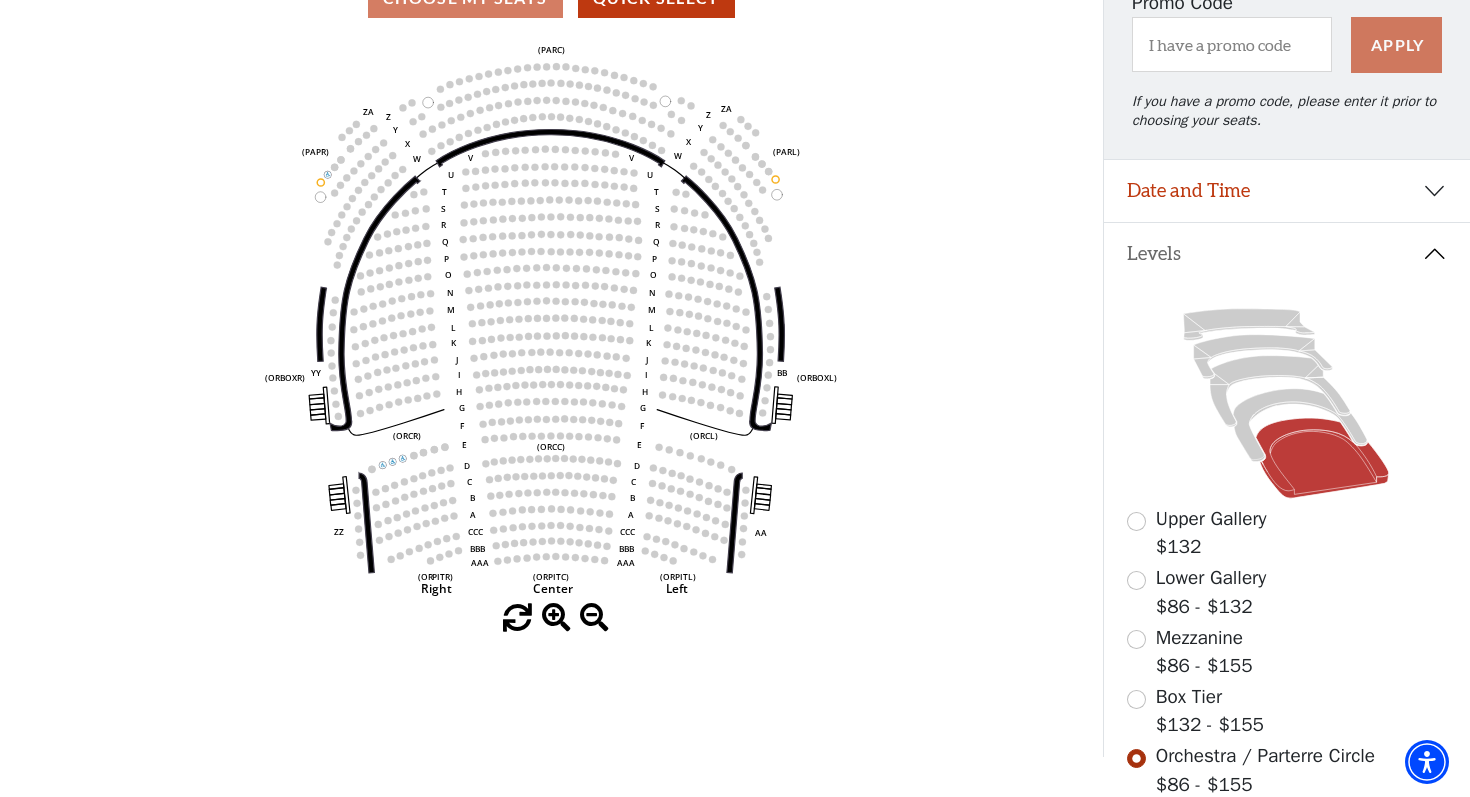 click on "Box Tier" at bounding box center [1189, 697] 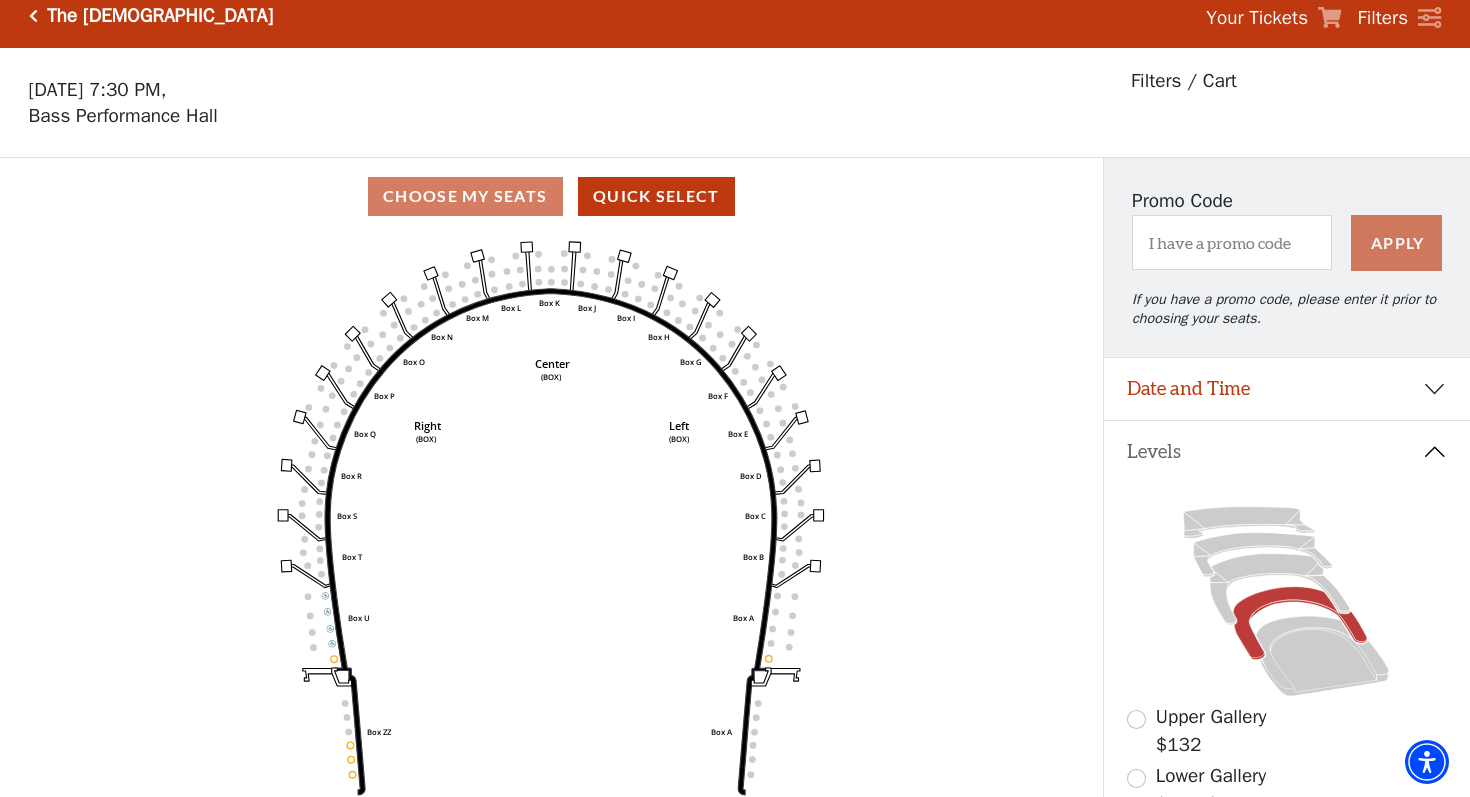 scroll, scrollTop: 0, scrollLeft: 0, axis: both 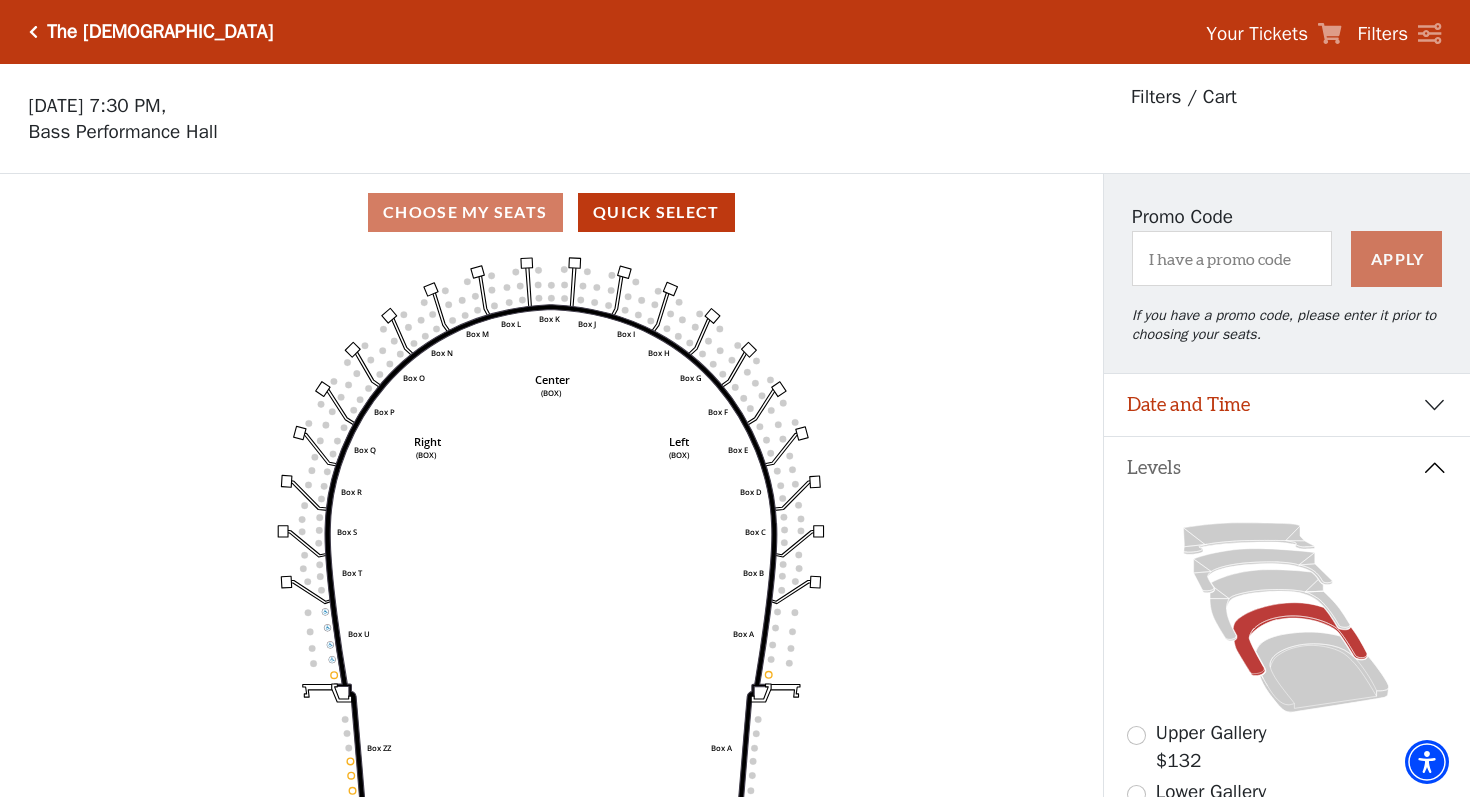click on "The [DEMOGRAPHIC_DATA]" at bounding box center [160, 32] 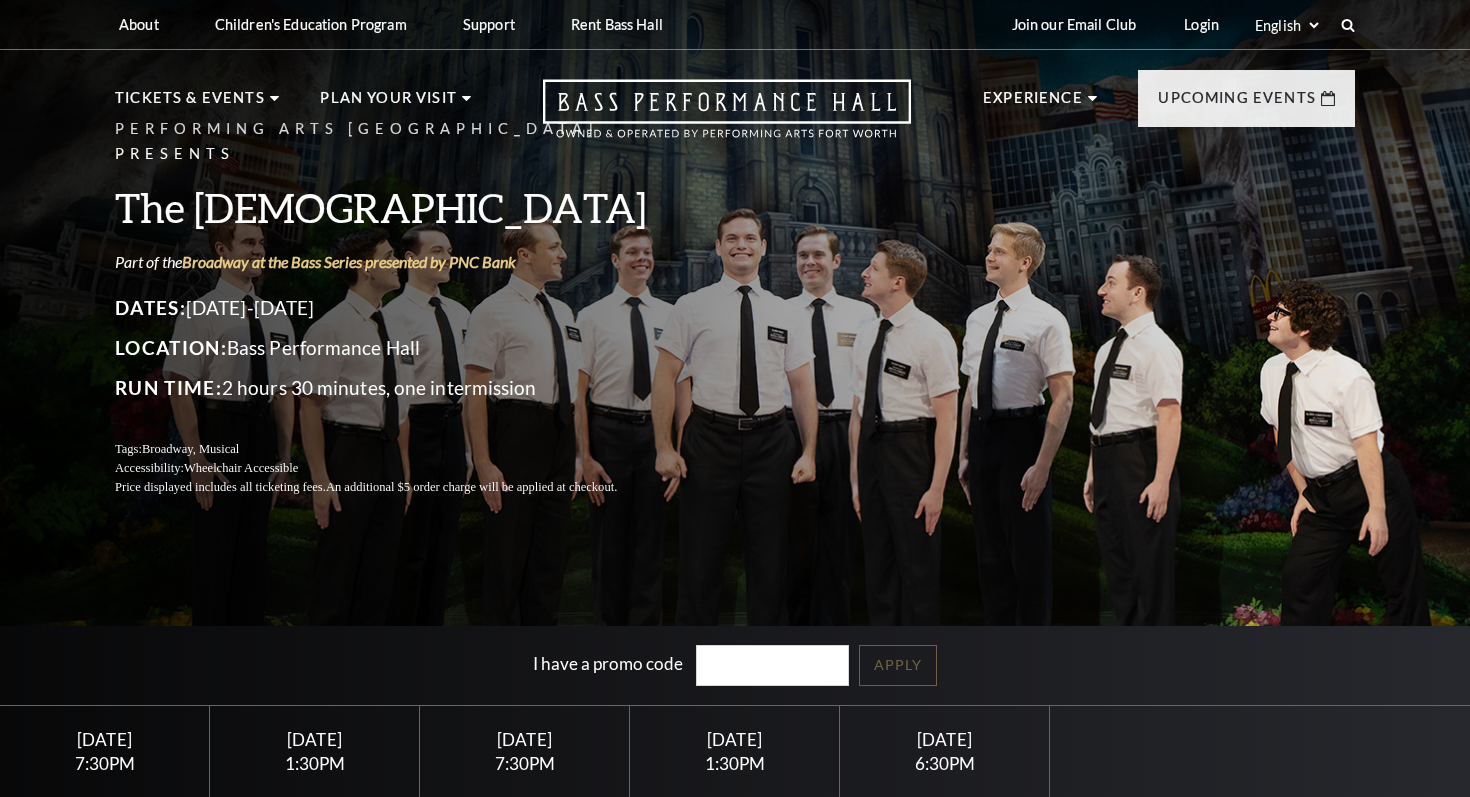scroll, scrollTop: 0, scrollLeft: 0, axis: both 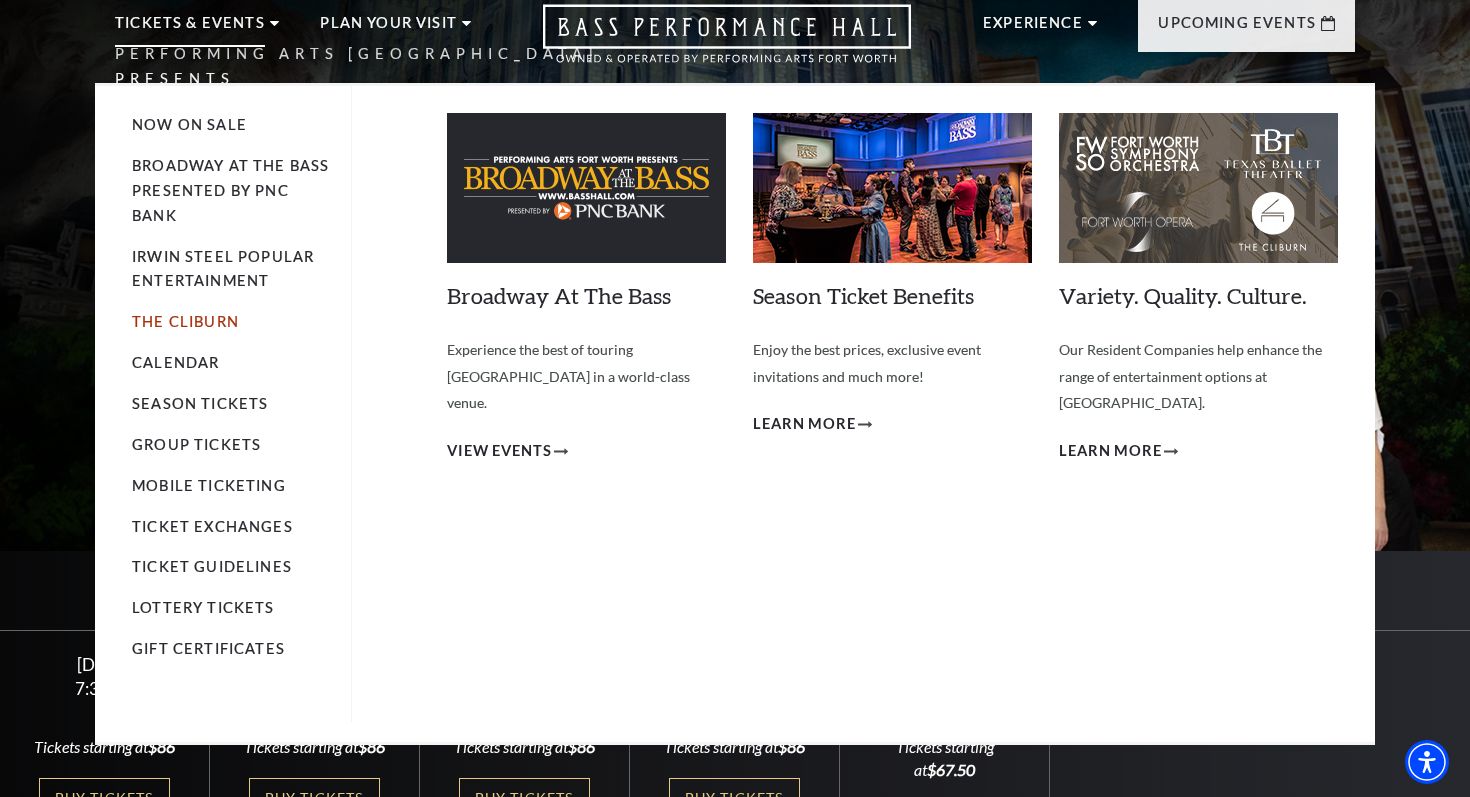 click on "Season Tickets" at bounding box center [200, 403] 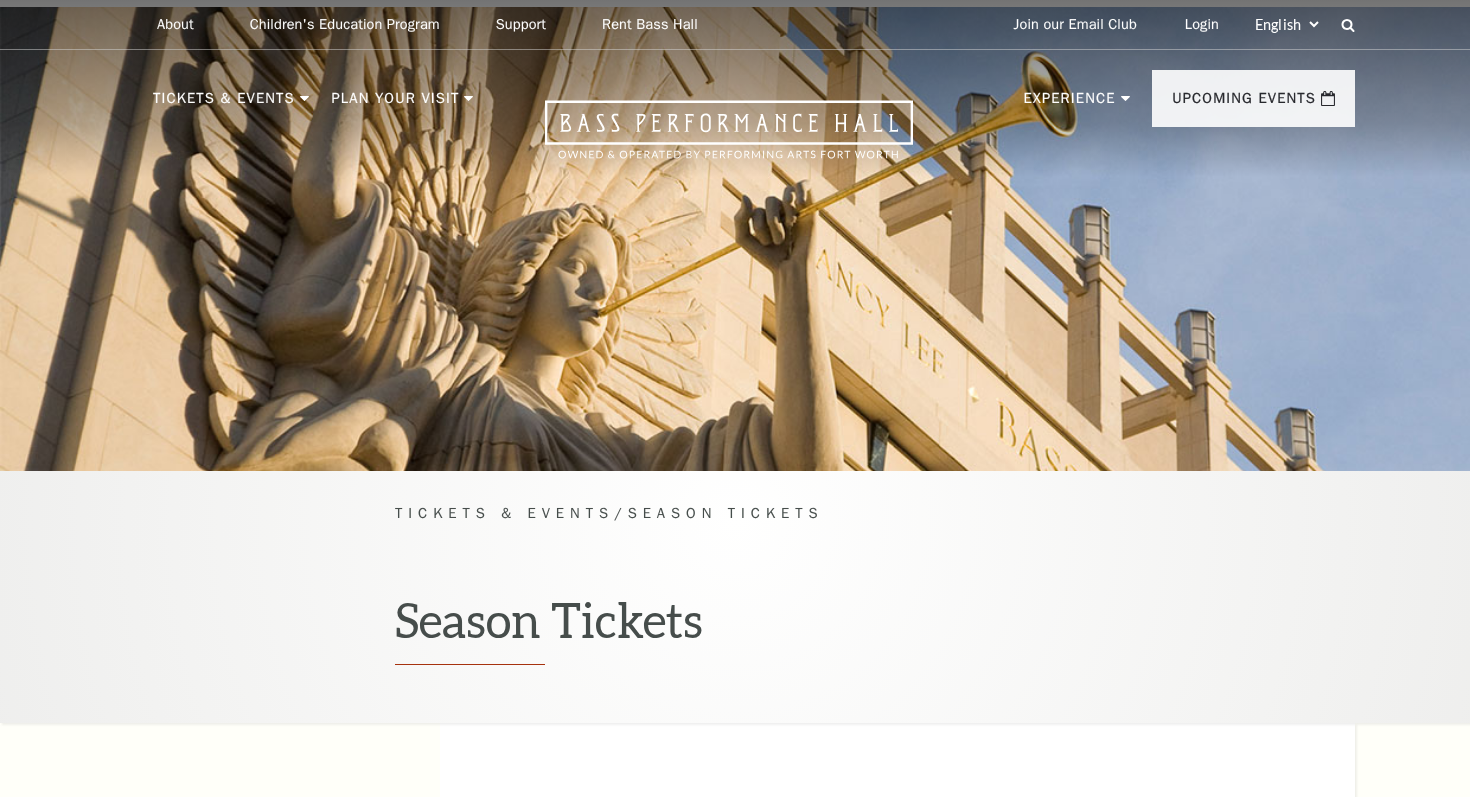 scroll, scrollTop: 0, scrollLeft: 0, axis: both 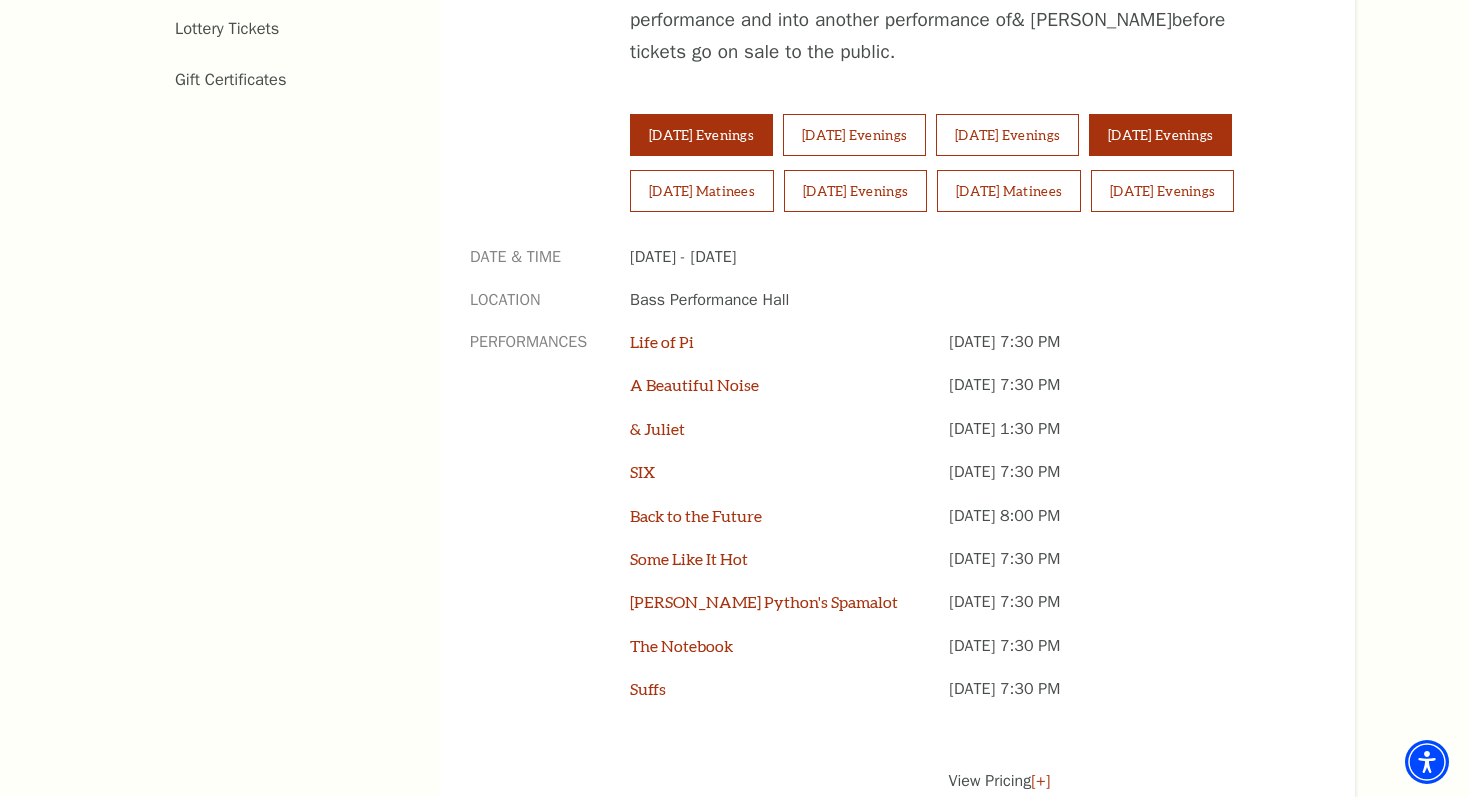 click on "Friday Evenings" at bounding box center [1160, 135] 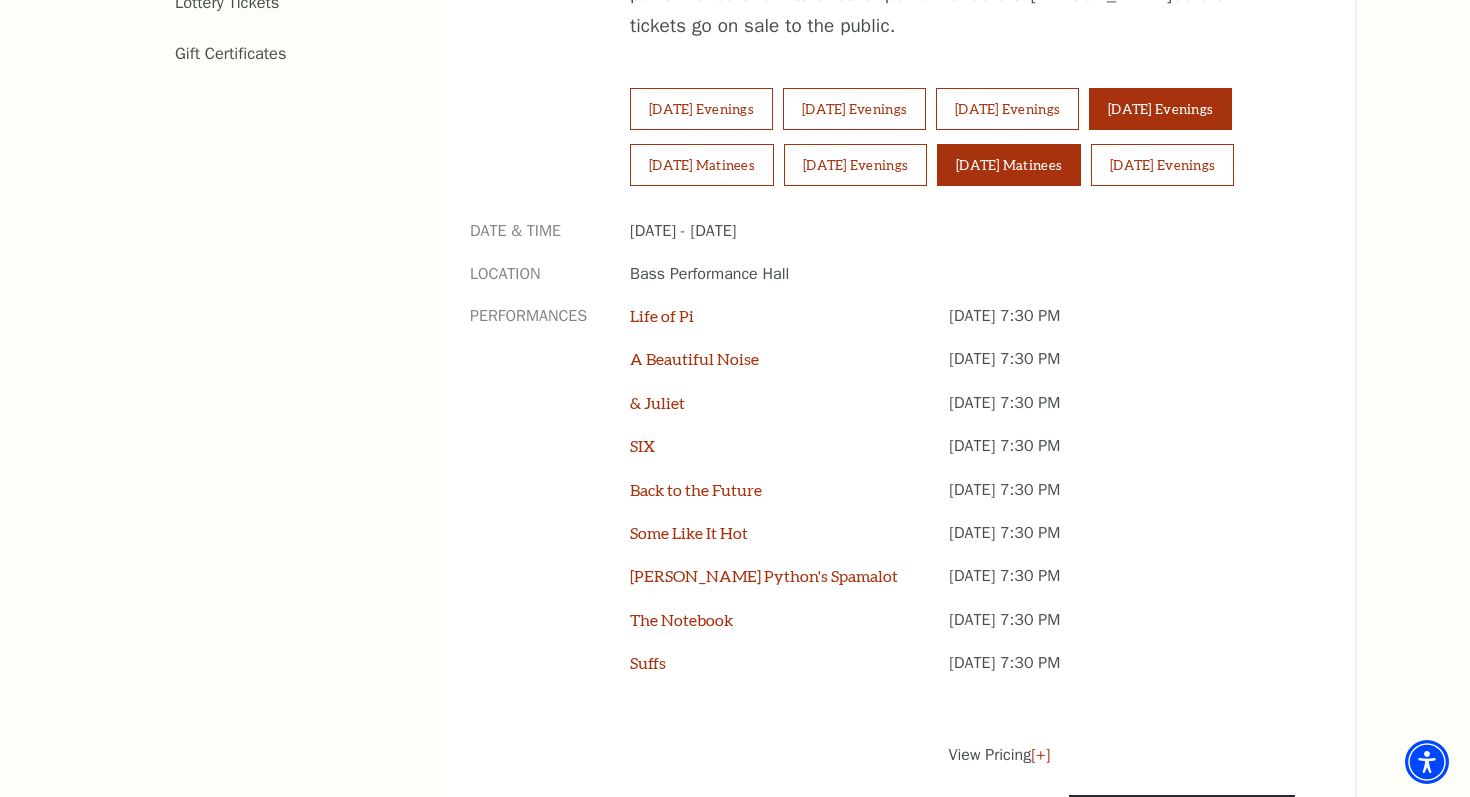 scroll, scrollTop: 1412, scrollLeft: 0, axis: vertical 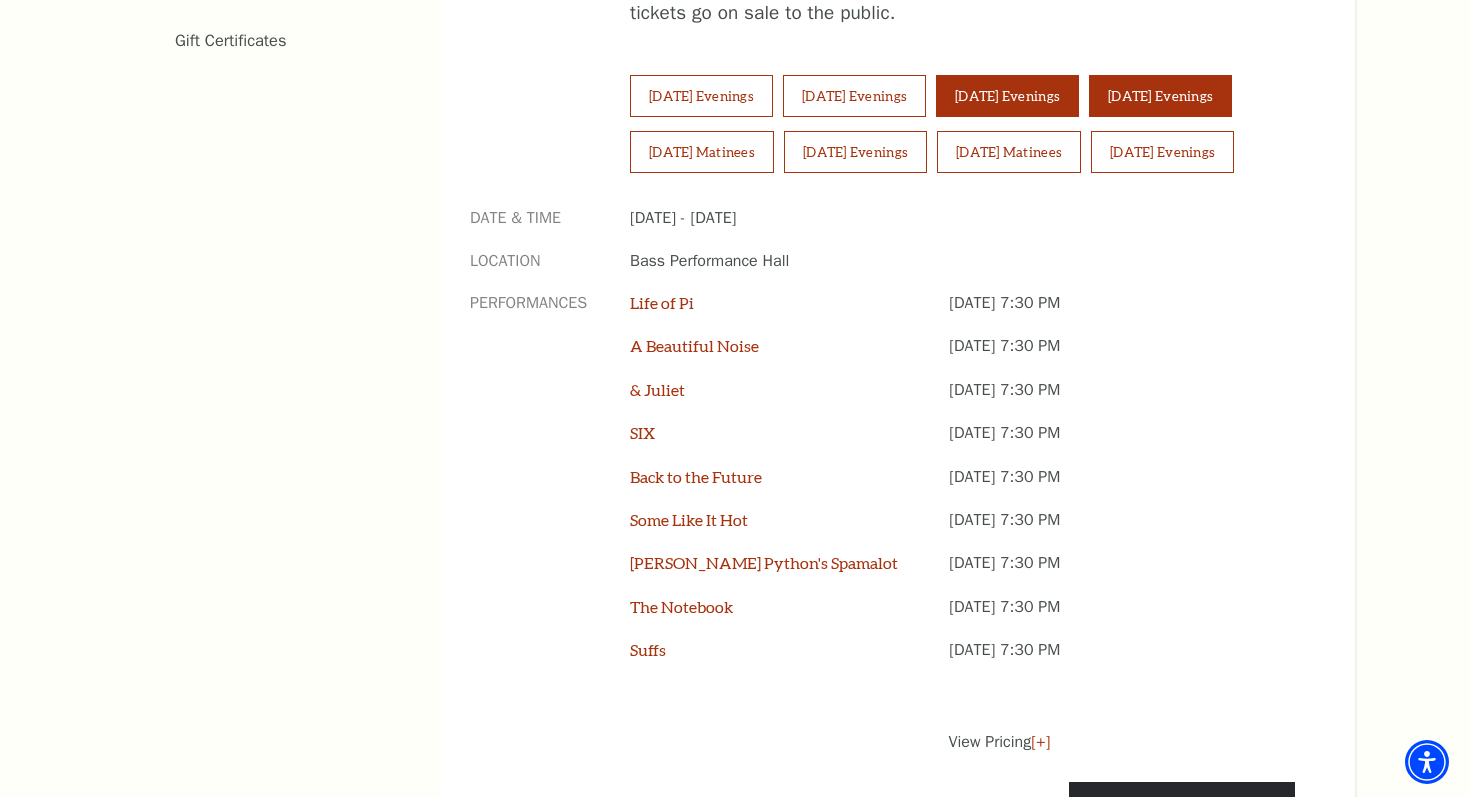 click on "Thursday Evenings" at bounding box center (1007, 96) 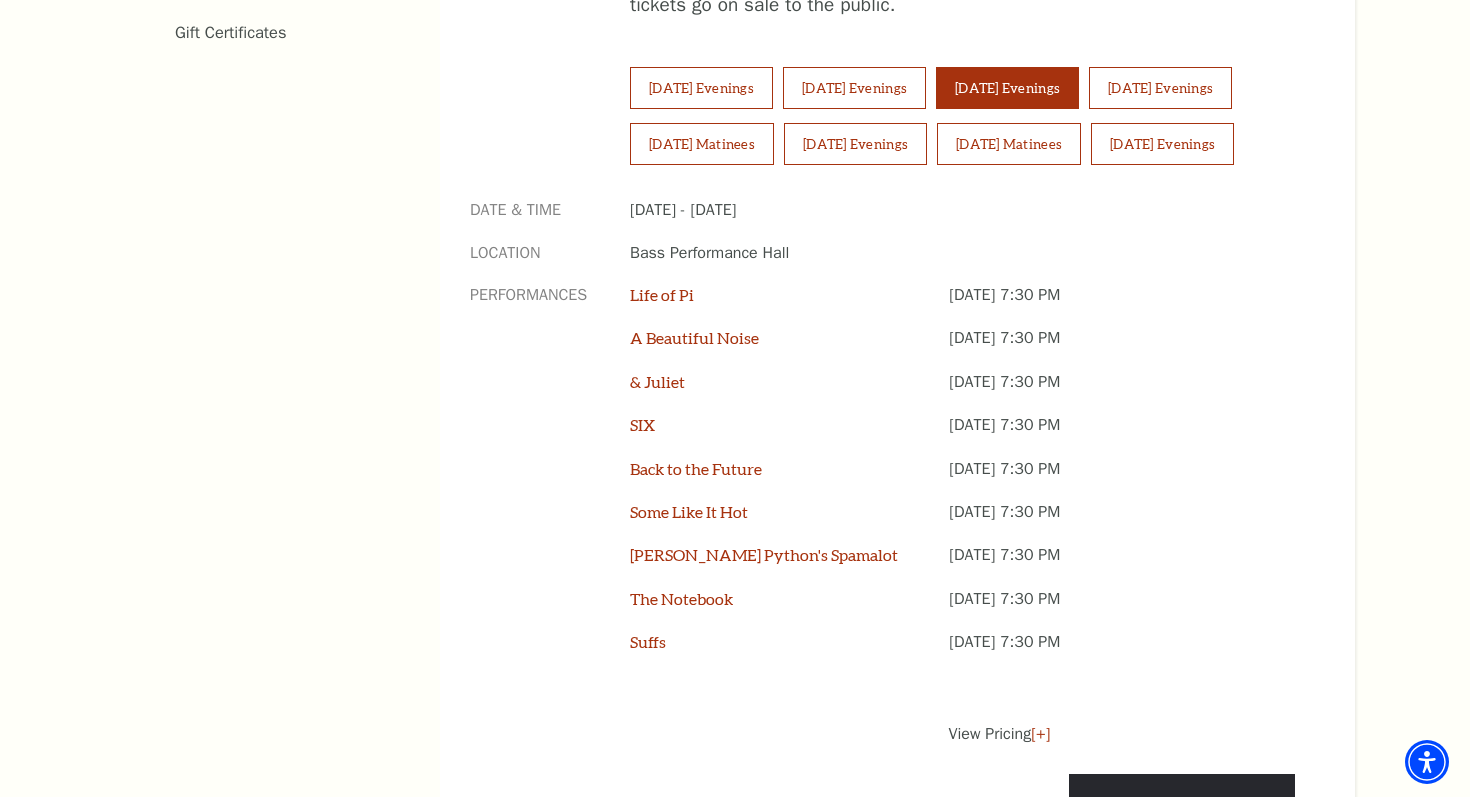 scroll, scrollTop: 1411, scrollLeft: 0, axis: vertical 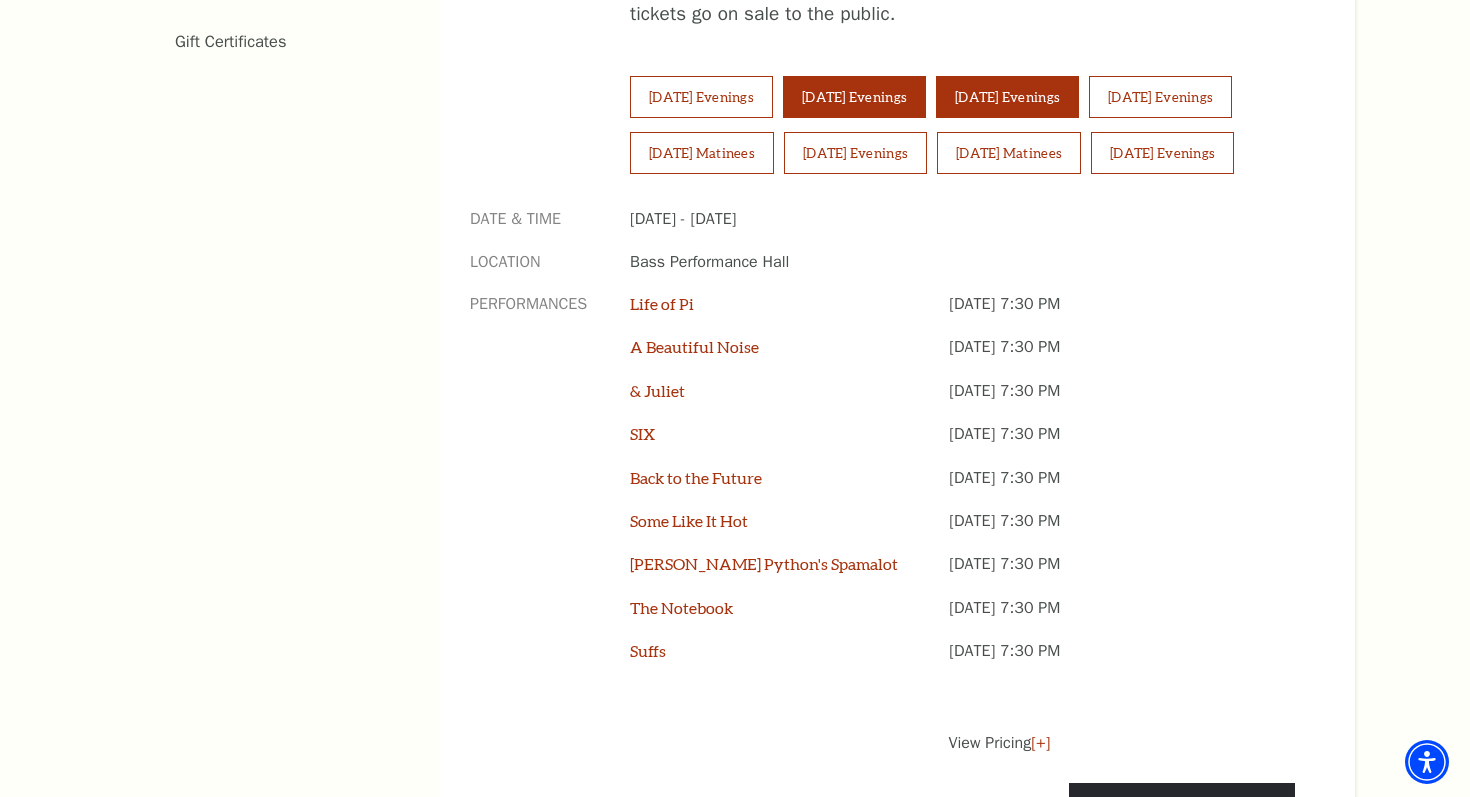 click on "Wednesday Evenings" at bounding box center [854, 97] 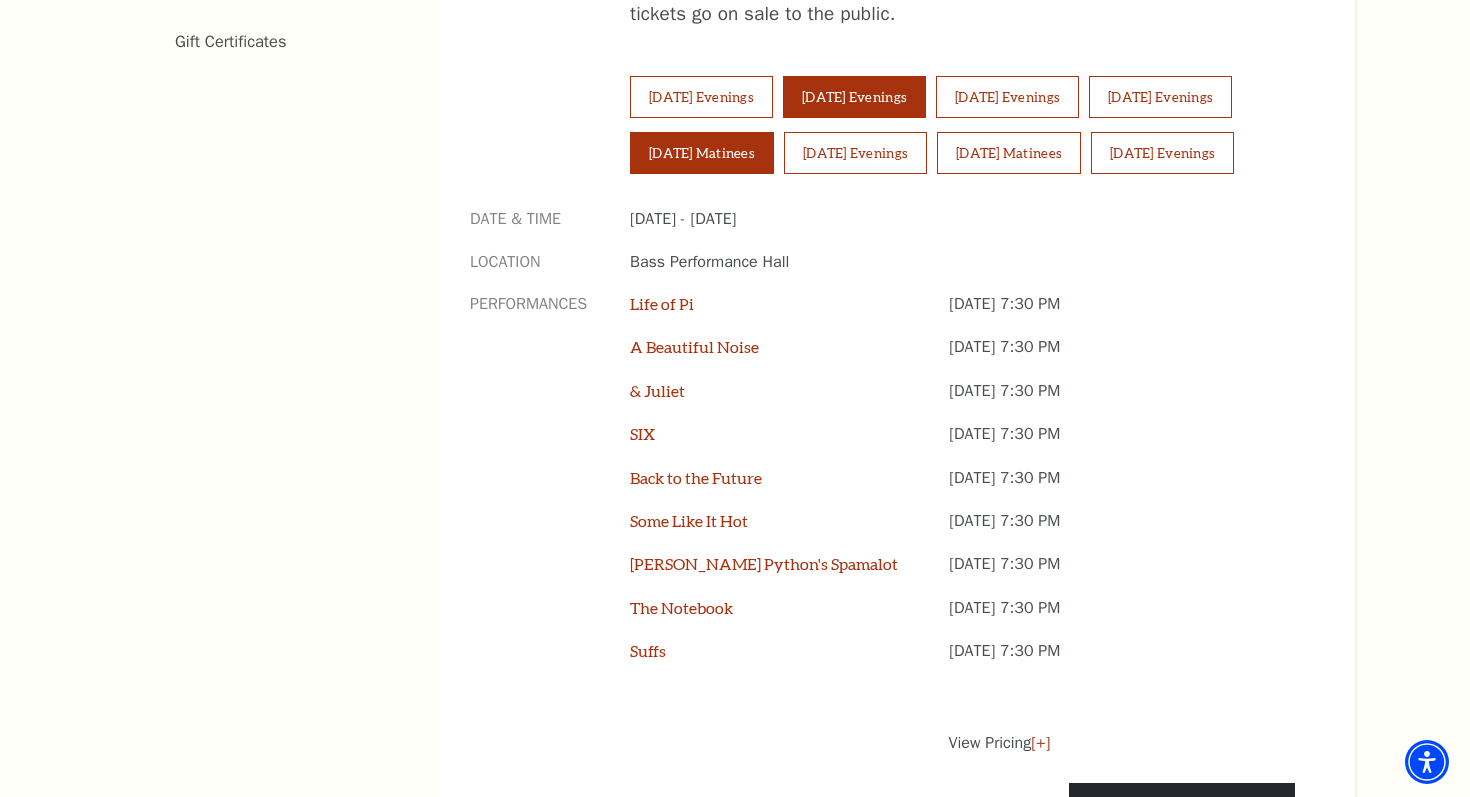 click on "Saturday Matinees" at bounding box center [702, 153] 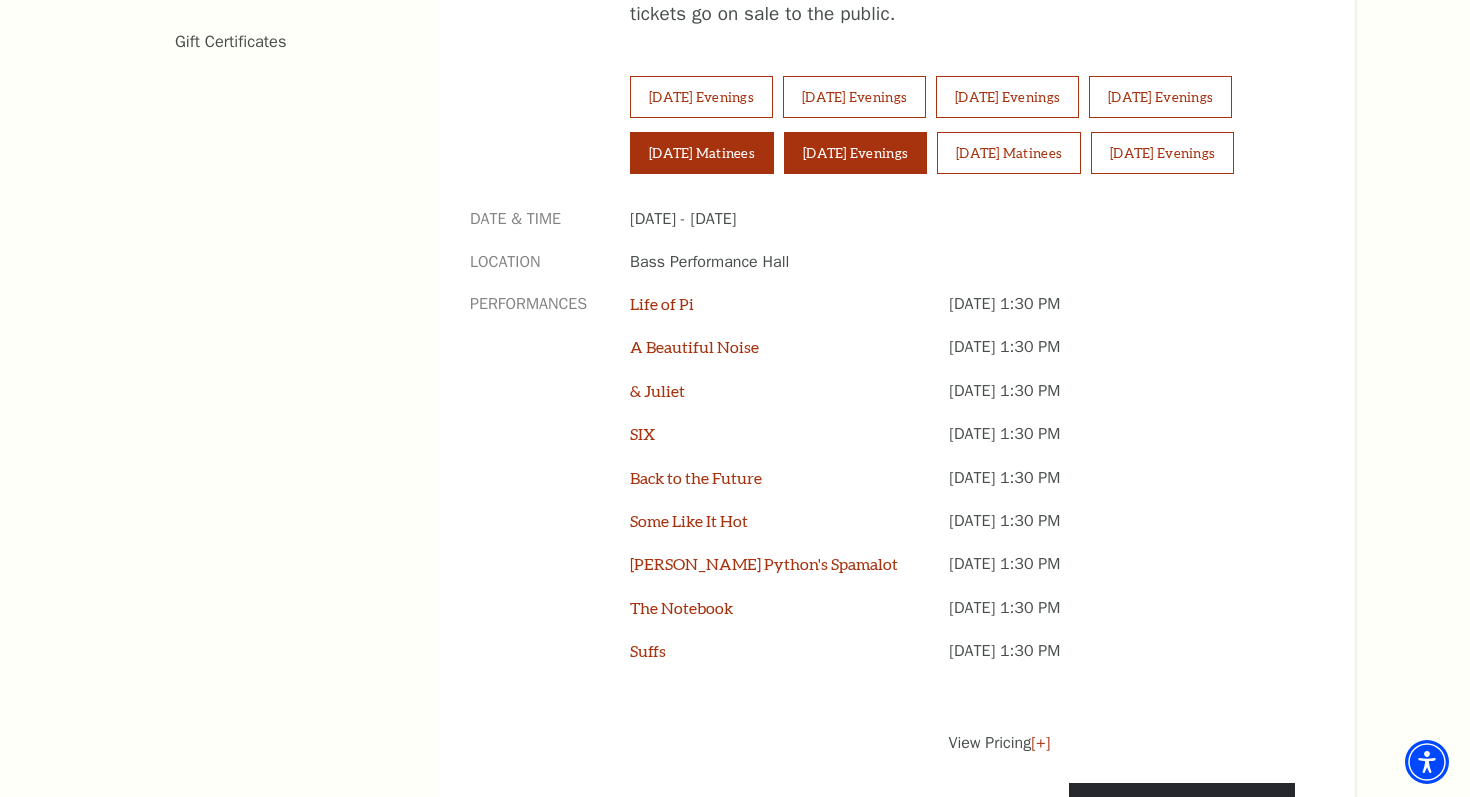 click on "Saturday Evenings" at bounding box center (855, 153) 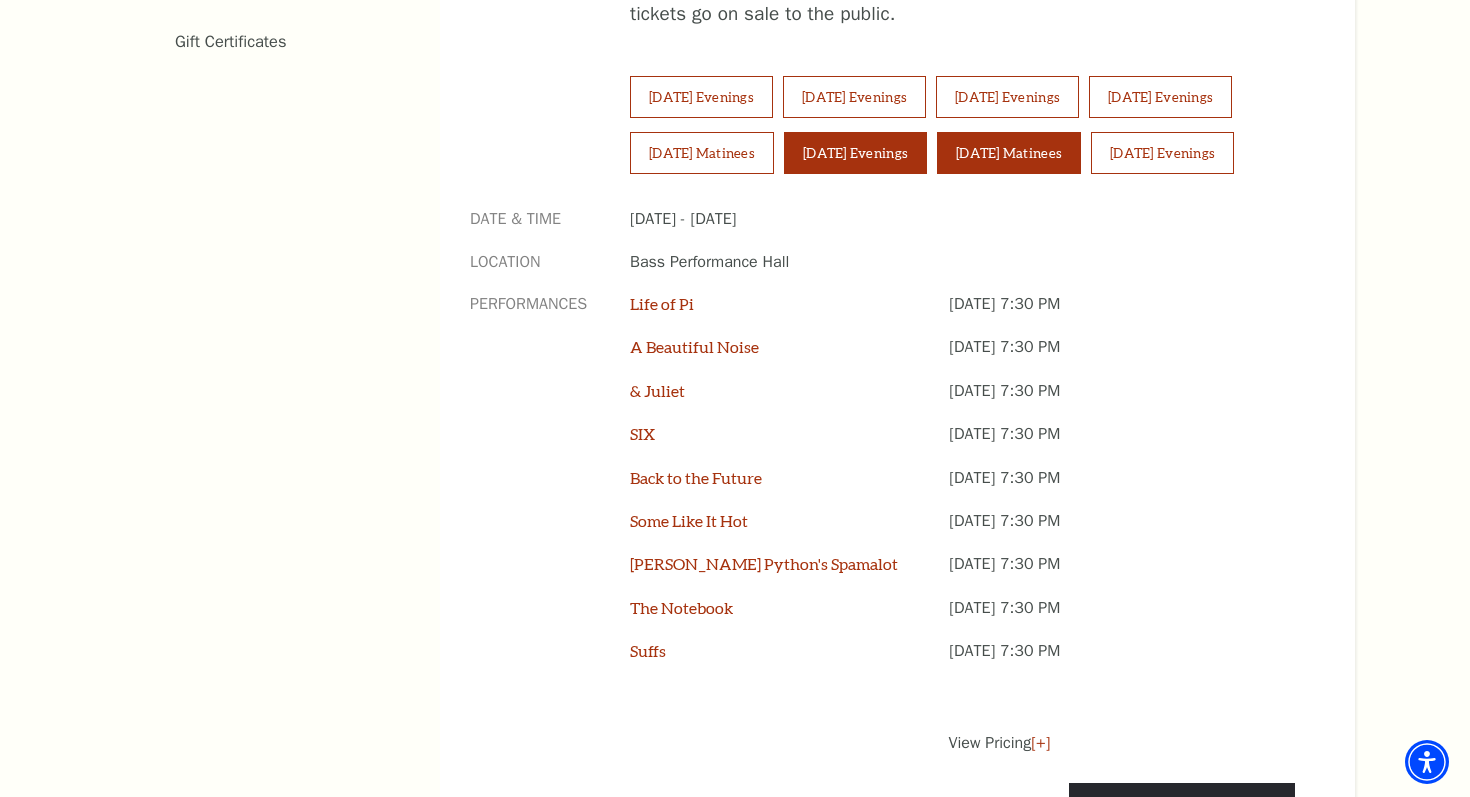 click on "Sunday Matinees" at bounding box center (1009, 153) 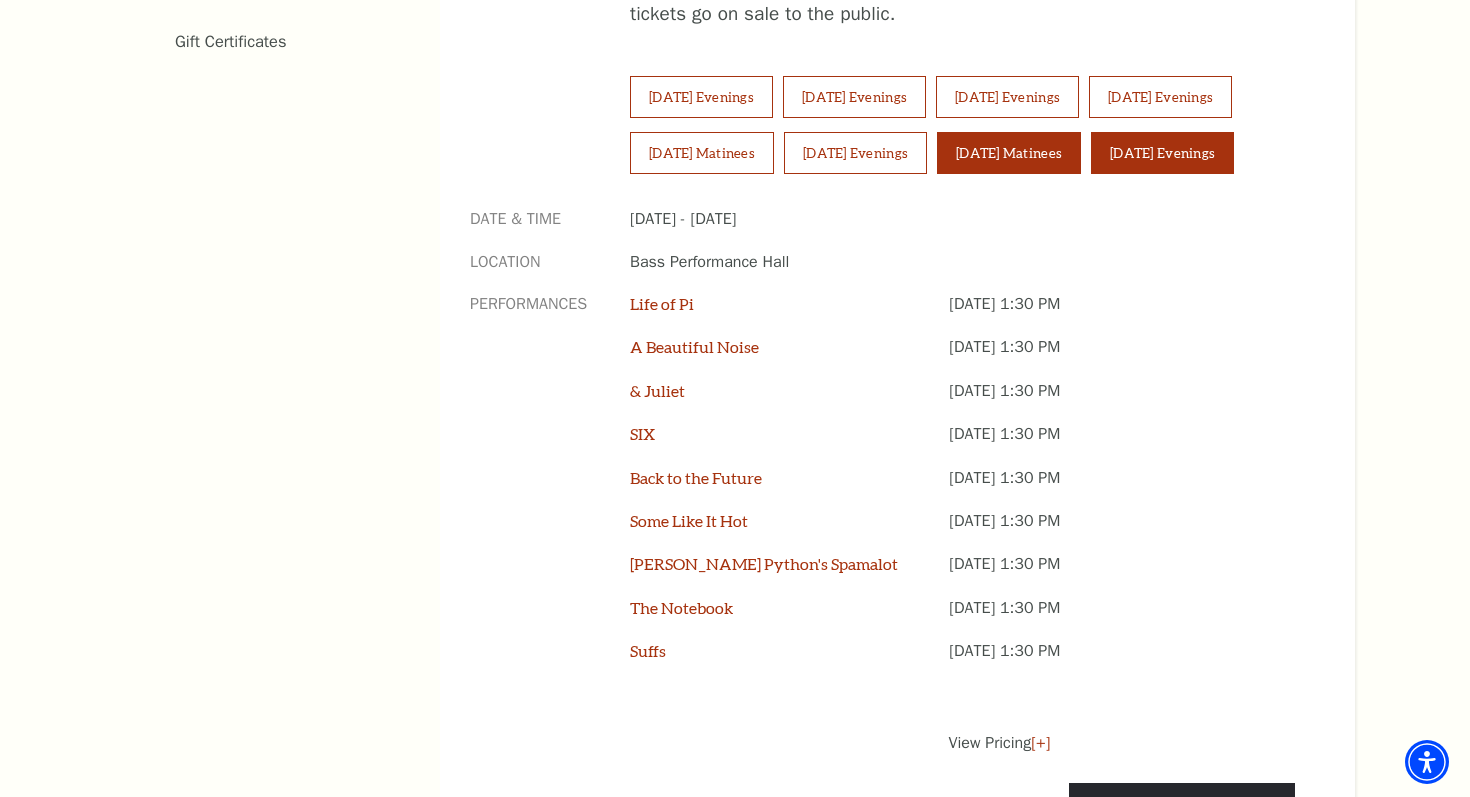 click on "[DATE] Evenings" at bounding box center [1162, 153] 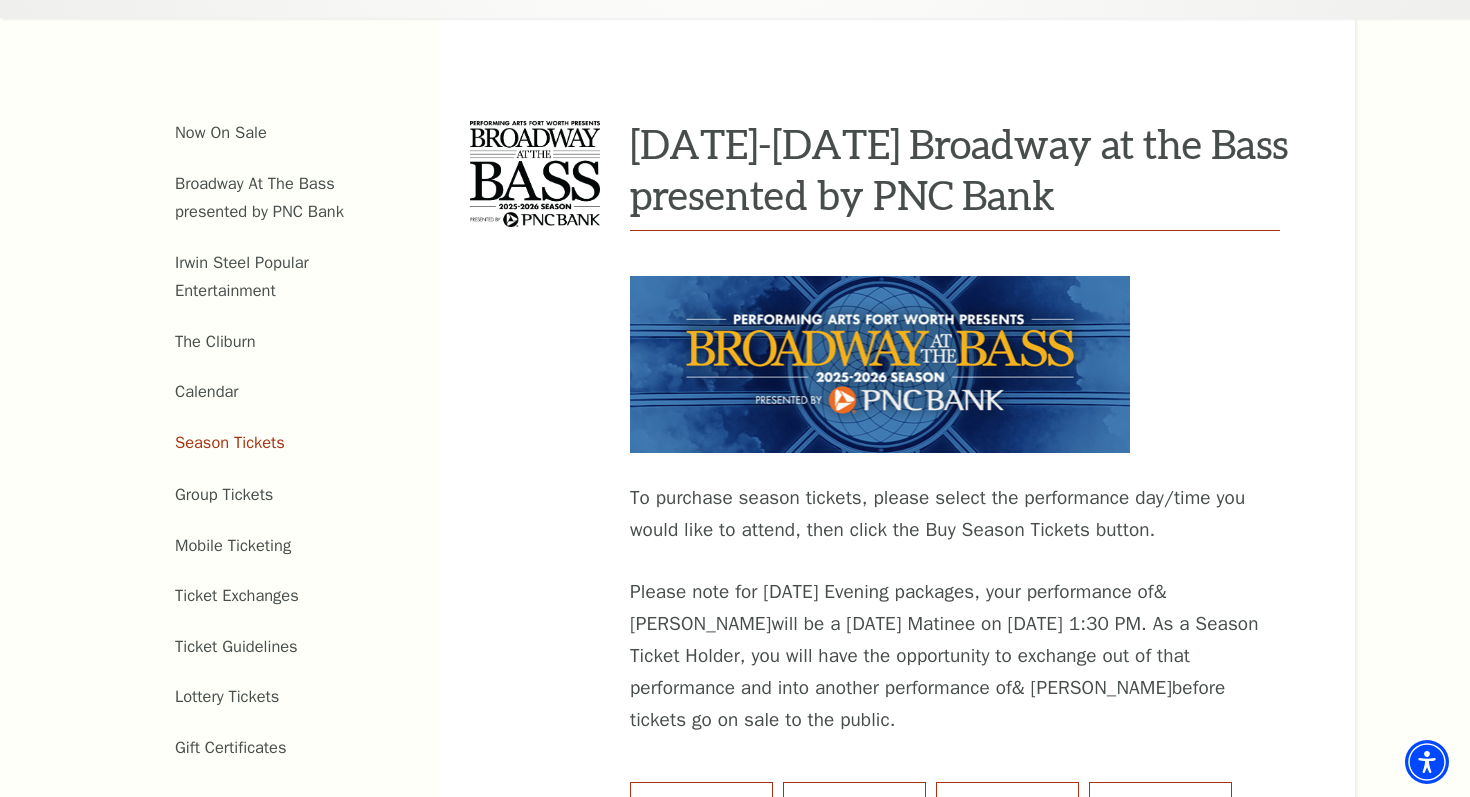 scroll, scrollTop: 698, scrollLeft: 0, axis: vertical 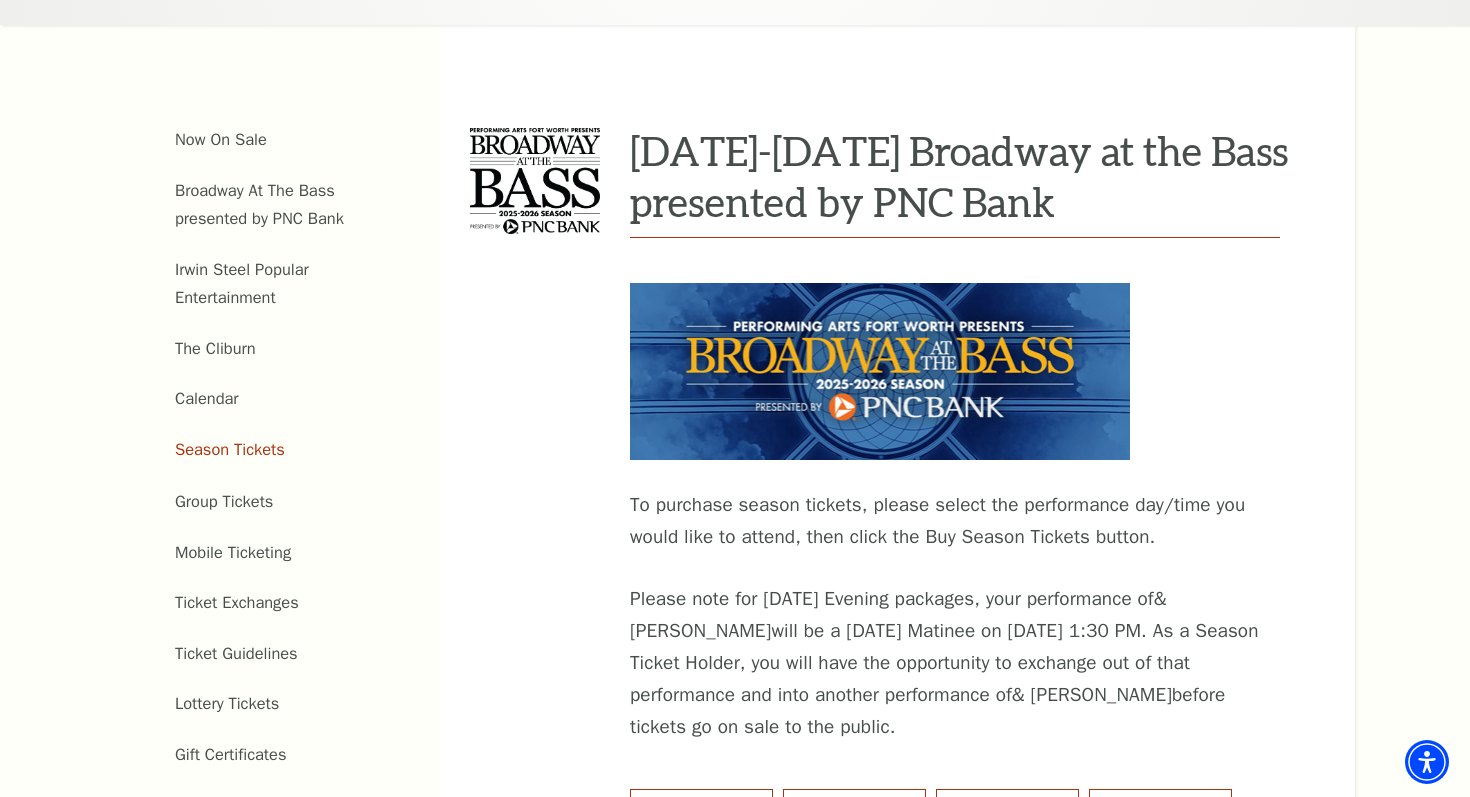 click on "Broadway At The Bass presented by PNC Bank" at bounding box center [277, 204] 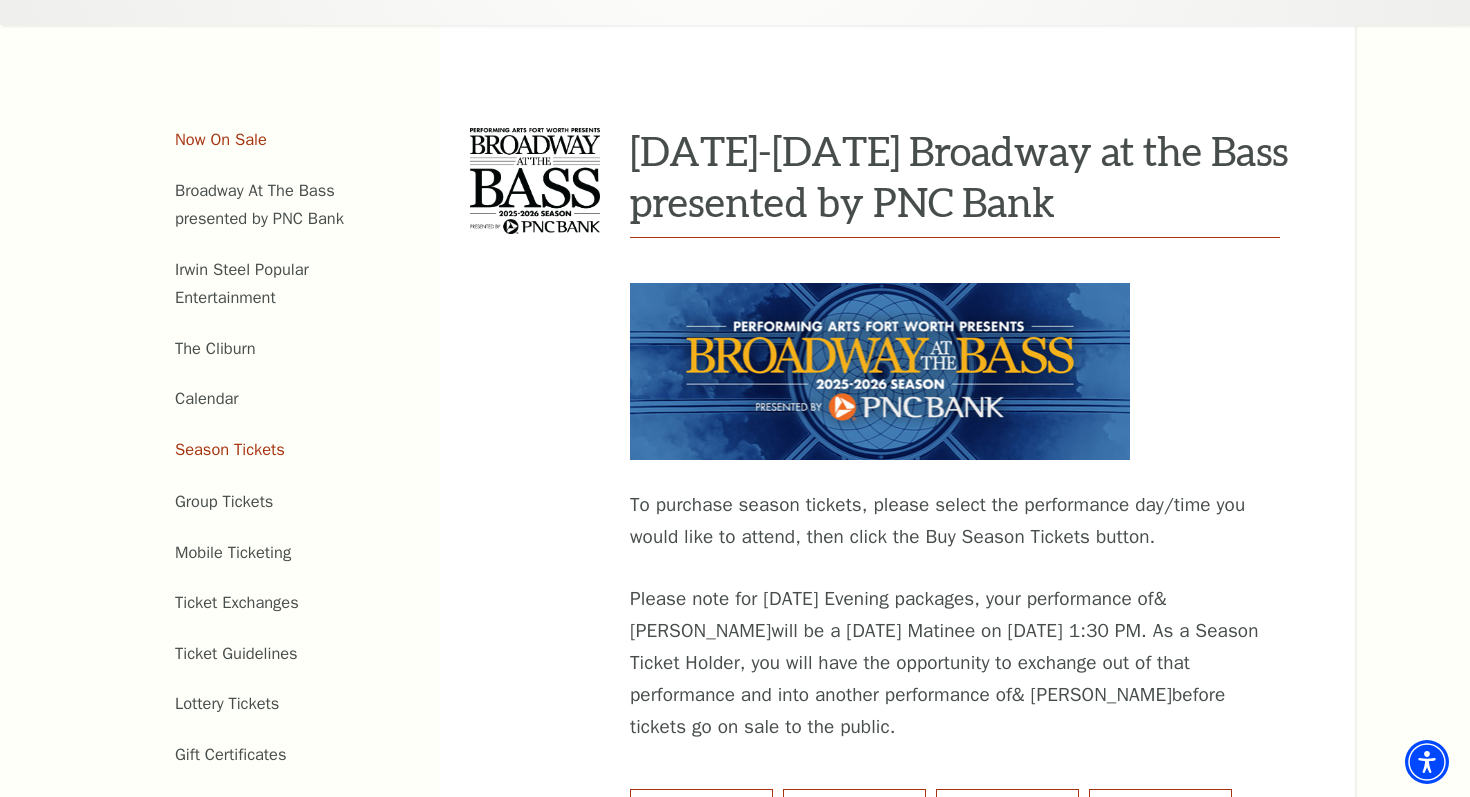 click on "Now On Sale" at bounding box center [221, 139] 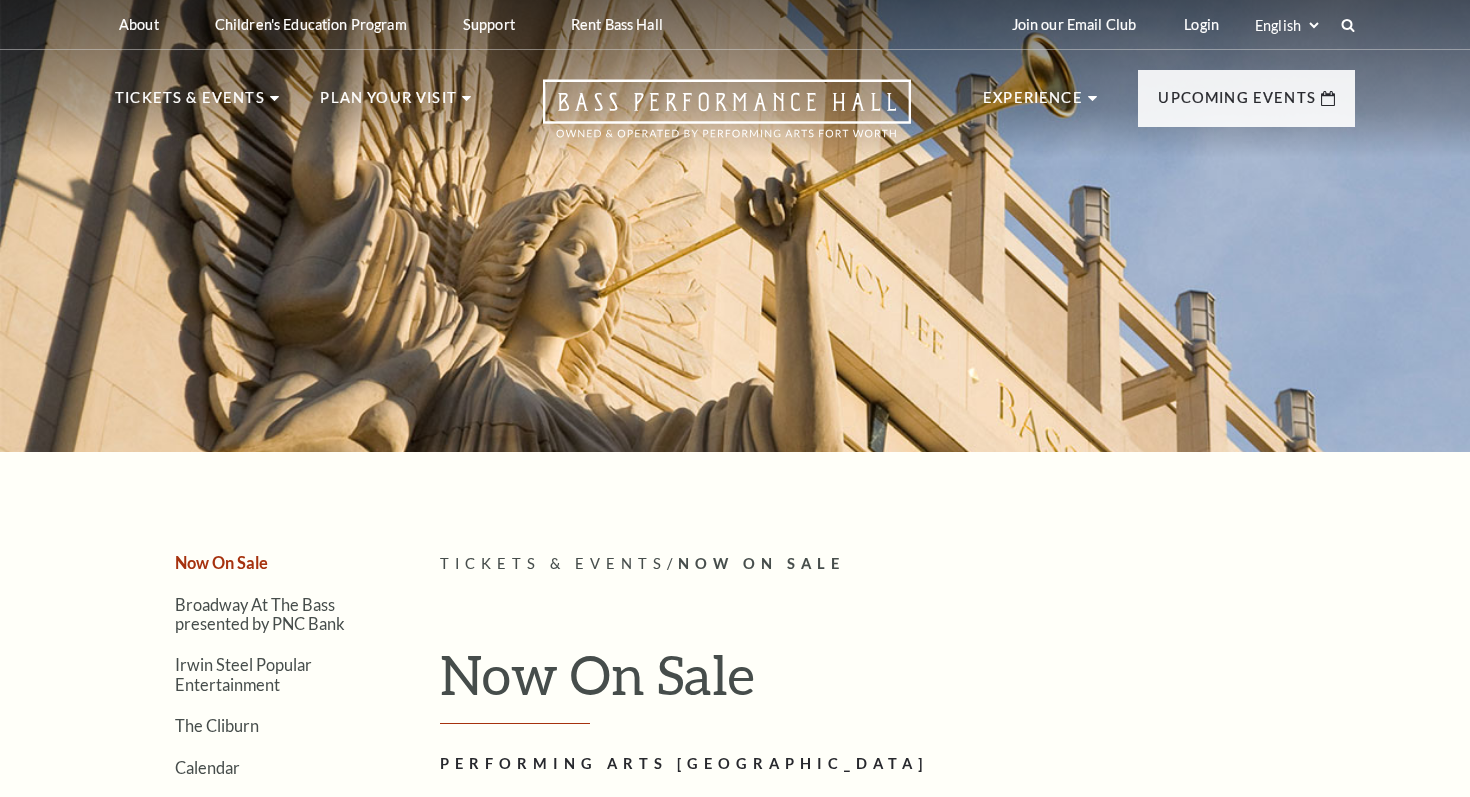 scroll, scrollTop: 0, scrollLeft: 0, axis: both 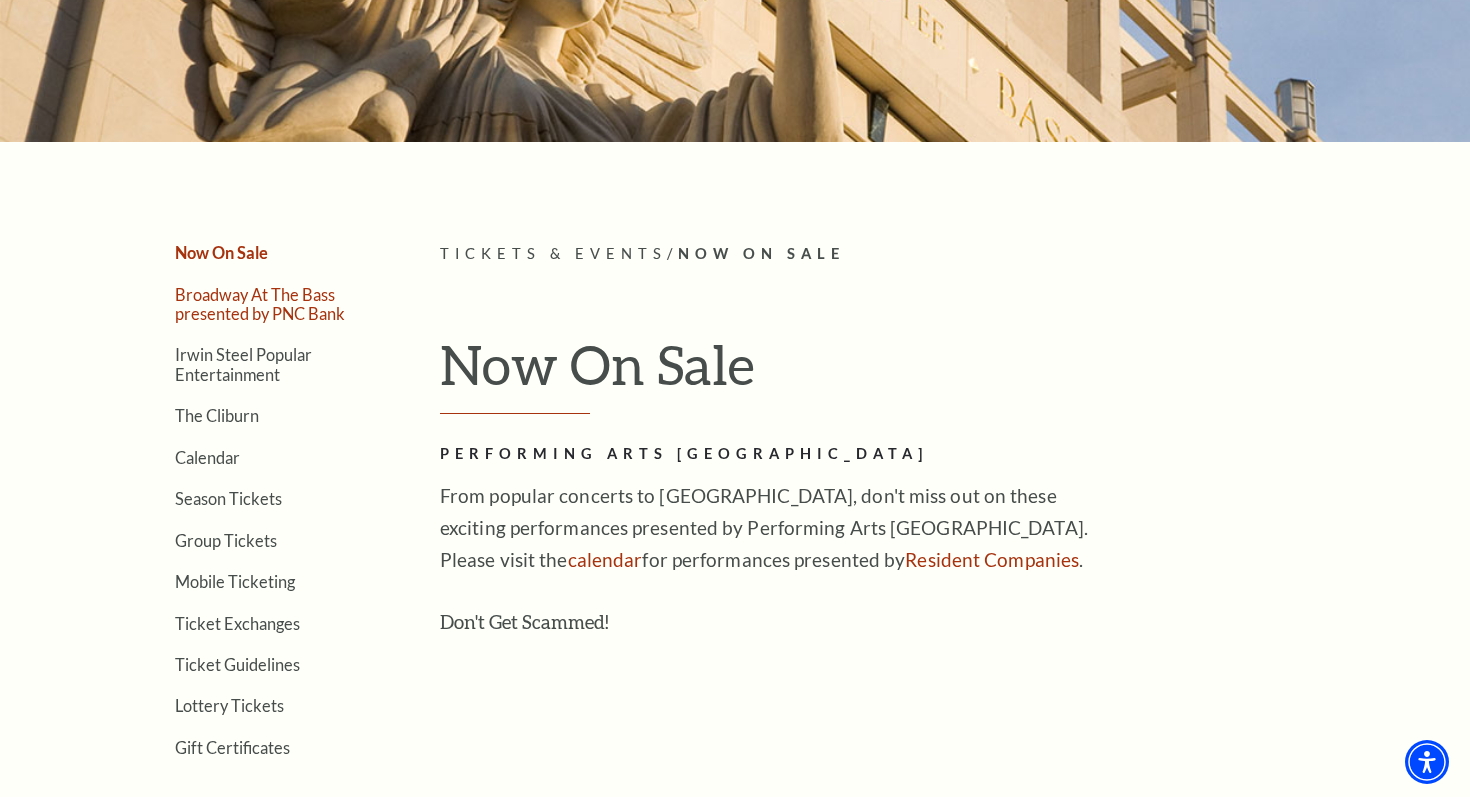 click on "Broadway At The Bass presented by PNC Bank" at bounding box center (260, 304) 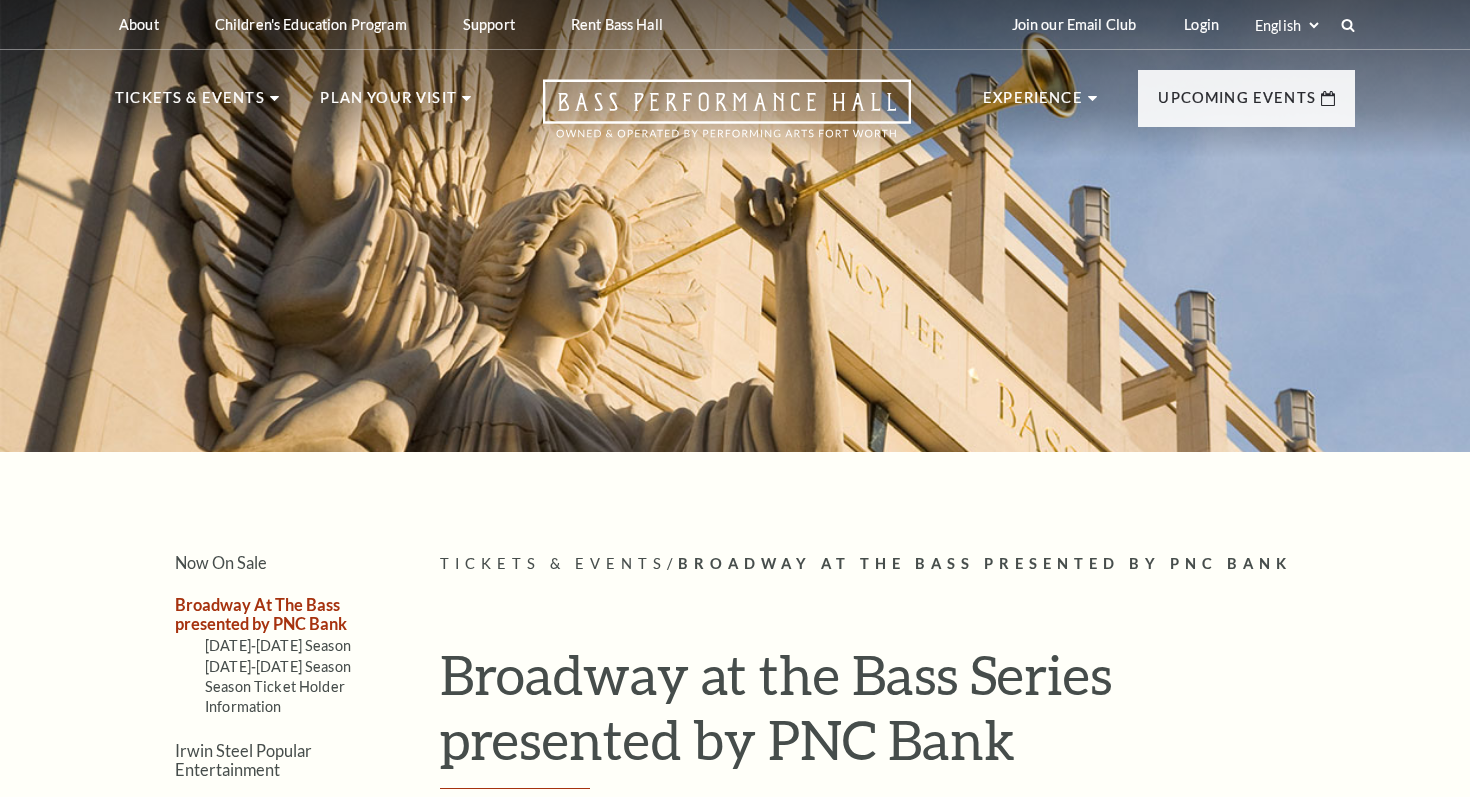 scroll, scrollTop: 0, scrollLeft: 0, axis: both 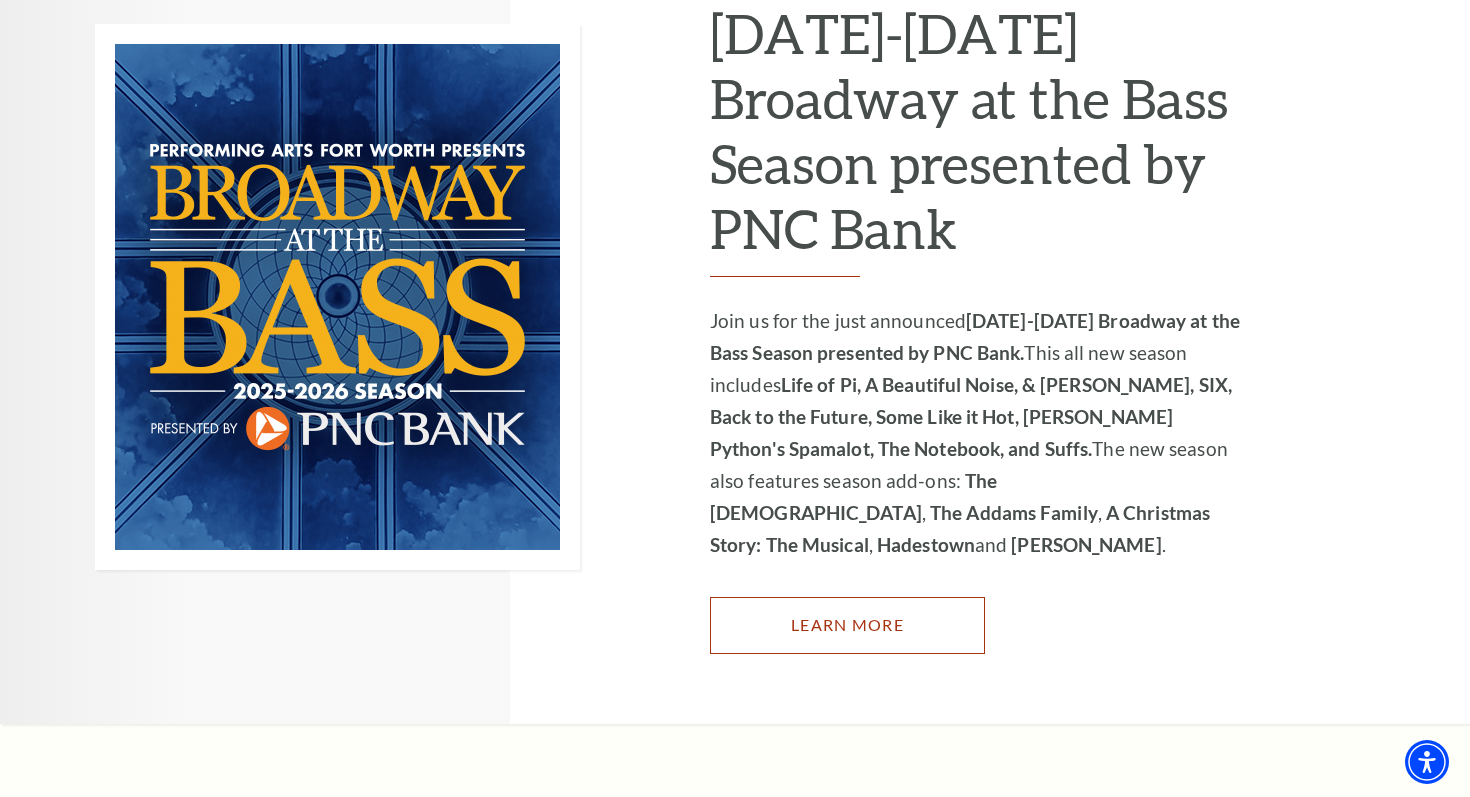 click on "Learn More" at bounding box center (847, 625) 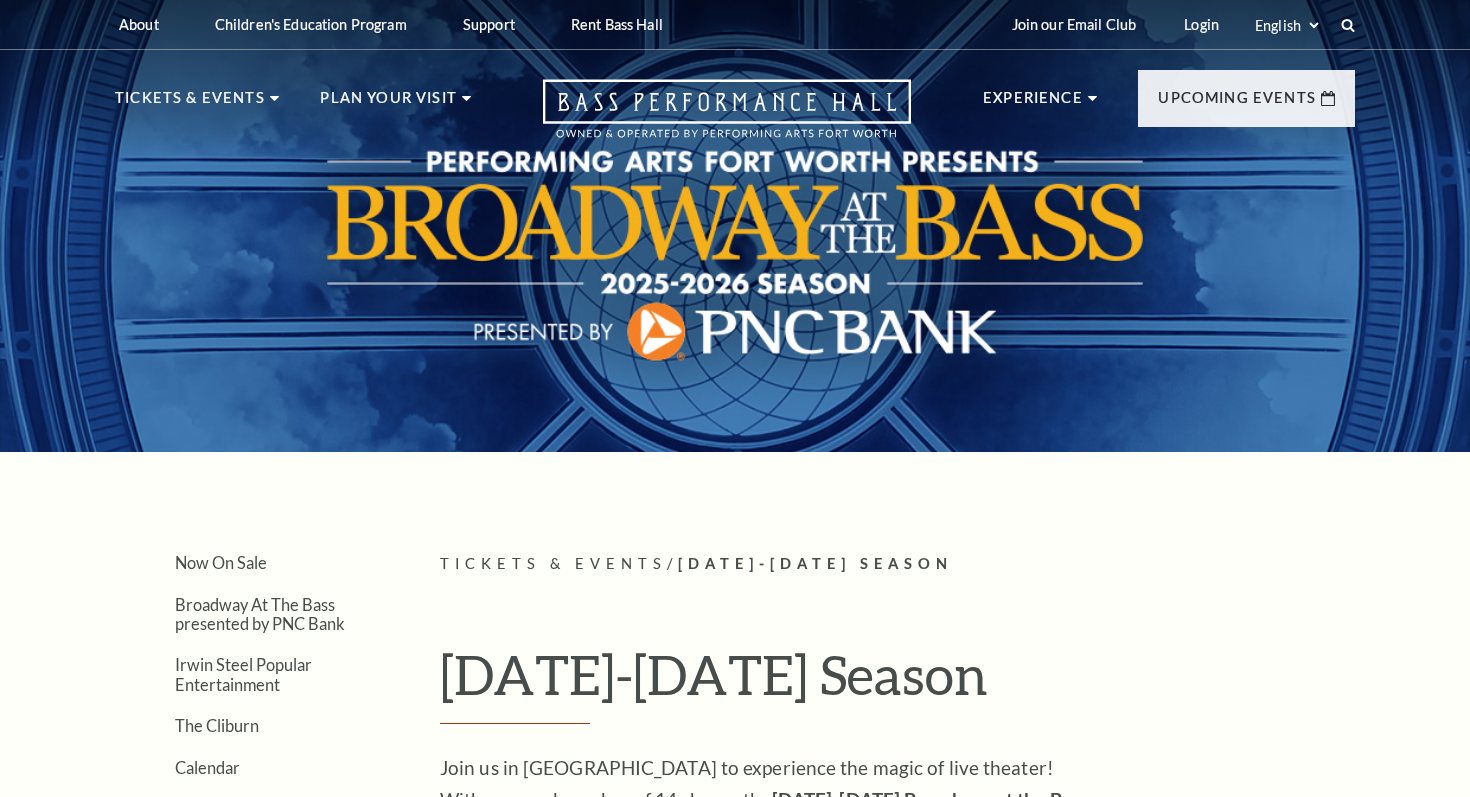 scroll, scrollTop: 0, scrollLeft: 0, axis: both 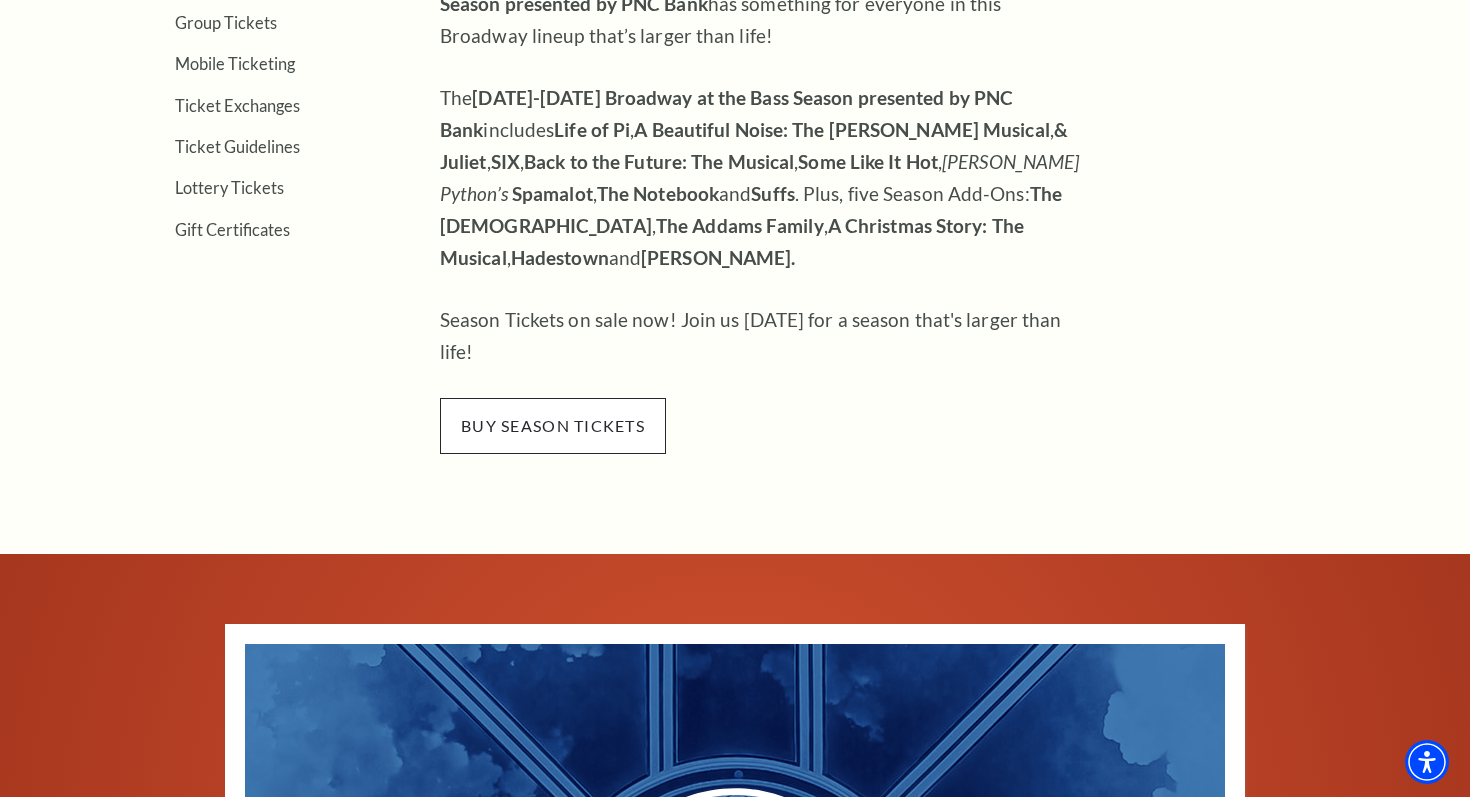 click on "buy season tickets" at bounding box center [553, 426] 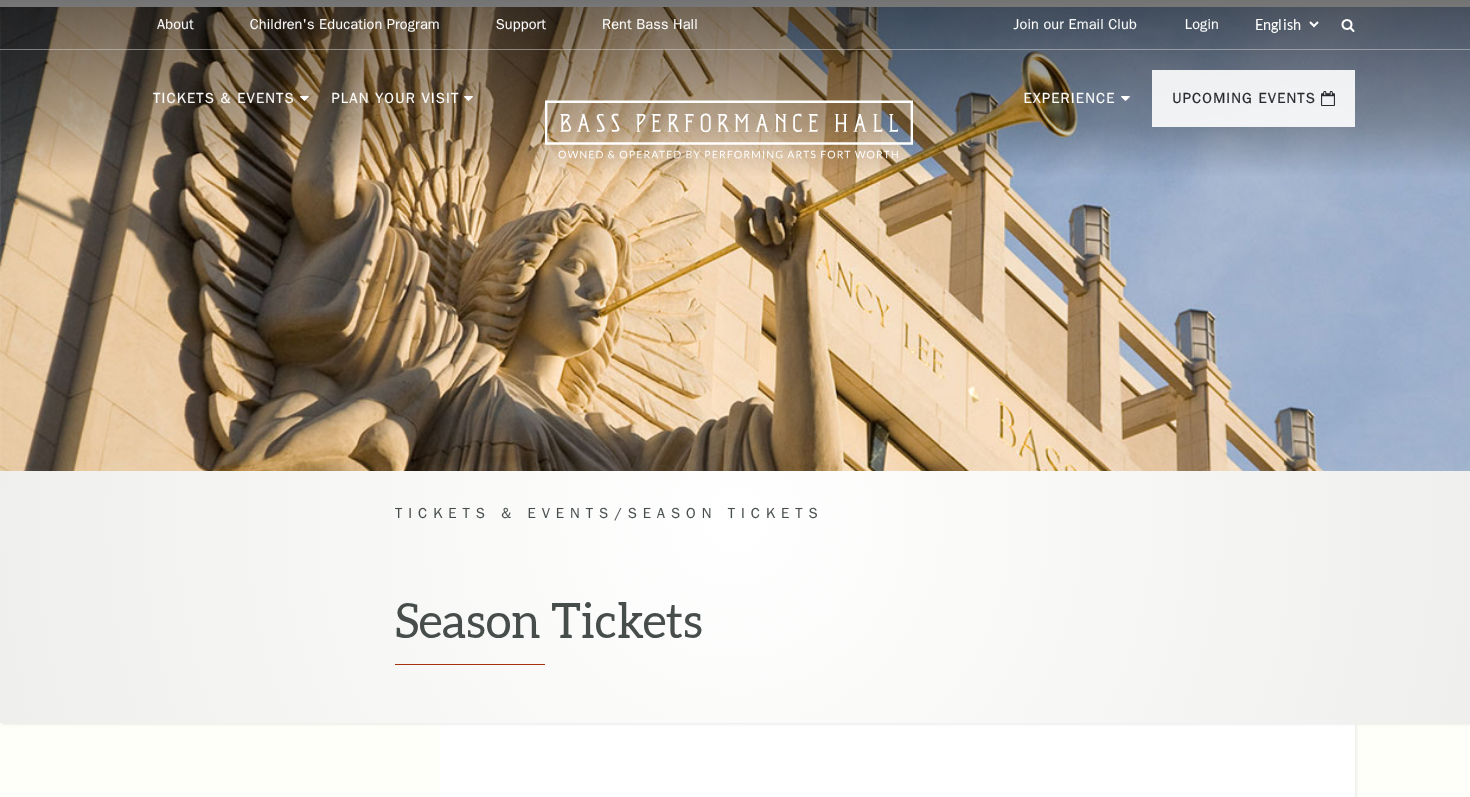 scroll, scrollTop: 0, scrollLeft: 0, axis: both 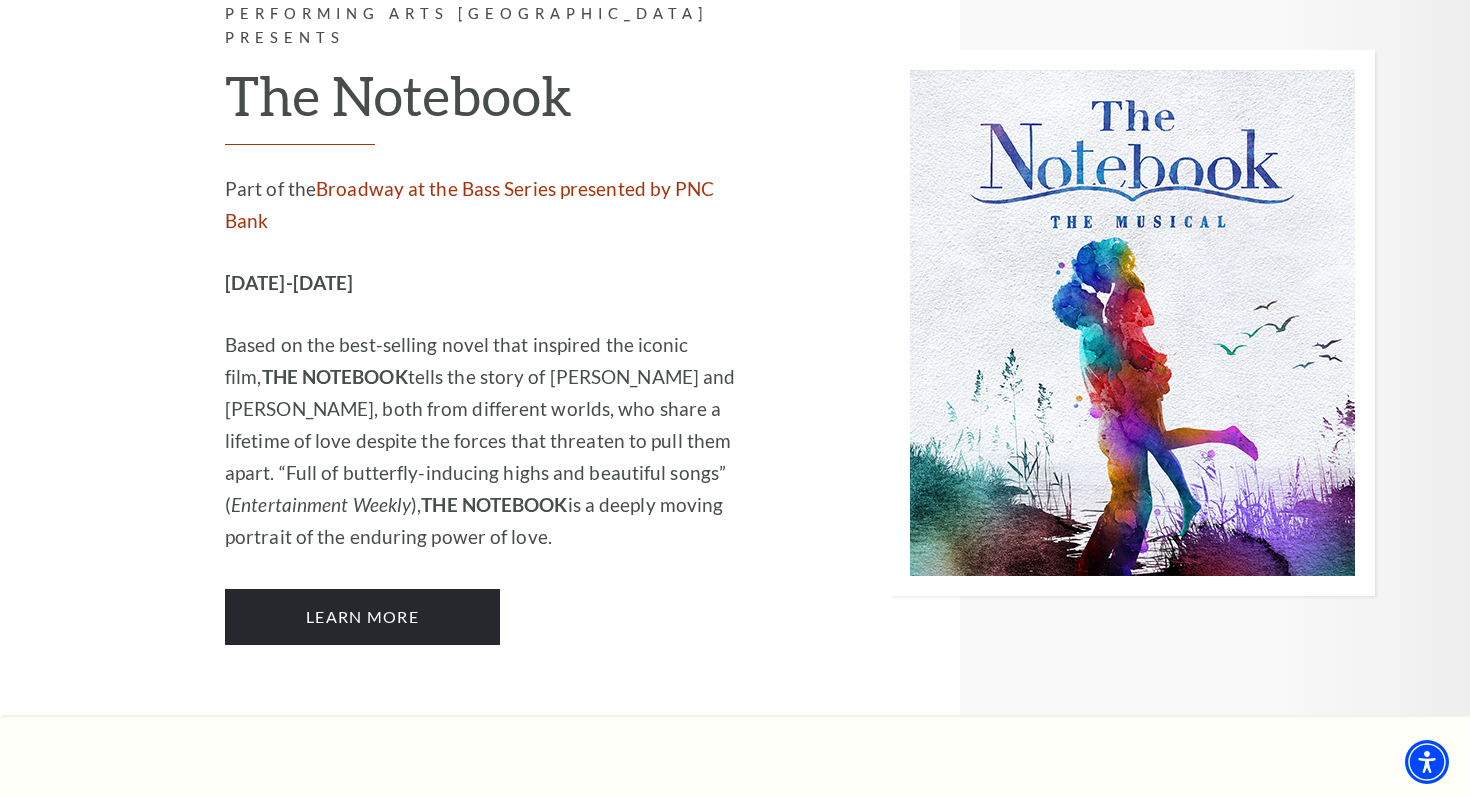 click on "Broadway at the Bass Series presented by PNC Bank" at bounding box center [944, -10884] 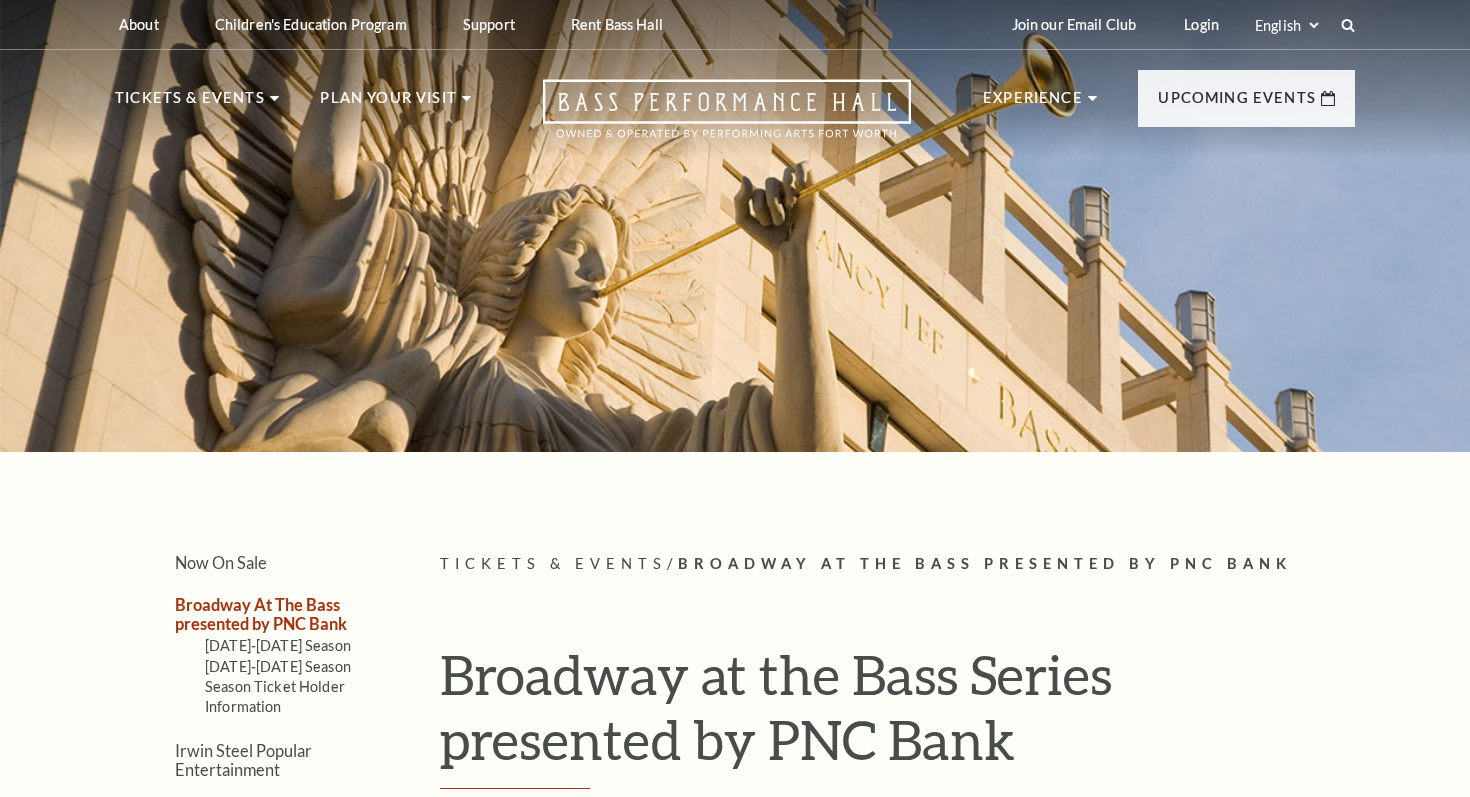 scroll, scrollTop: 0, scrollLeft: 0, axis: both 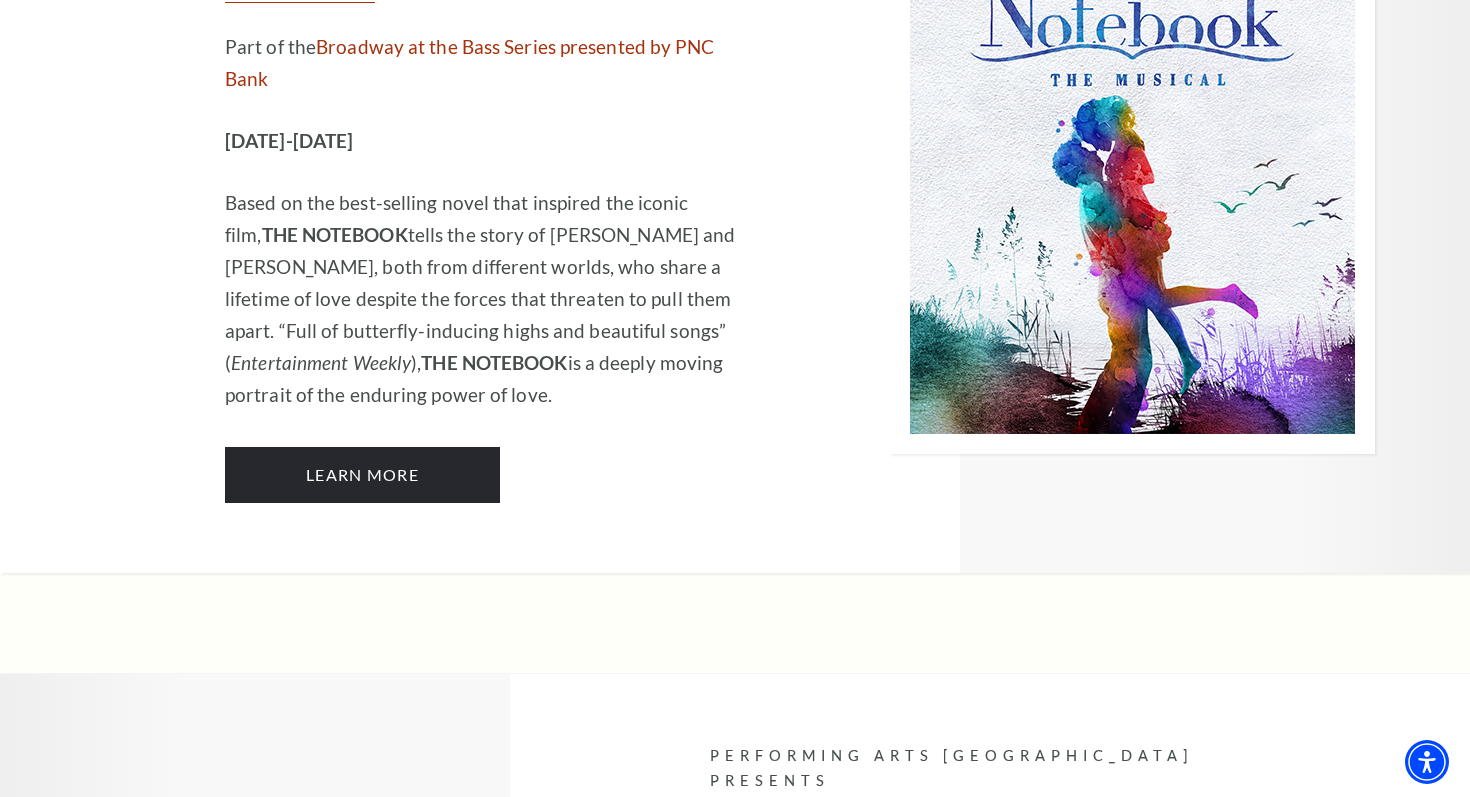 click on "Learn More" at bounding box center (847, 1616) 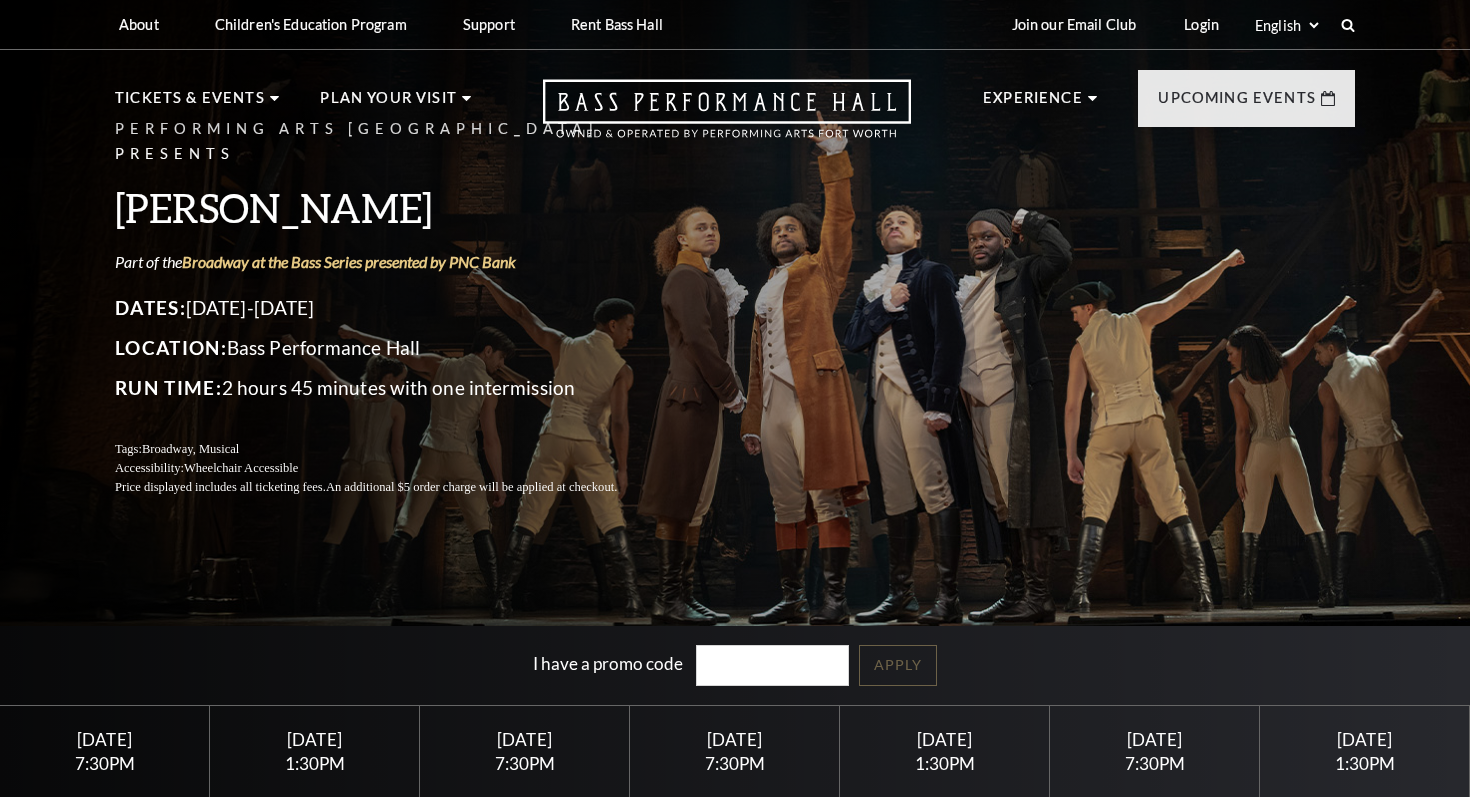 scroll, scrollTop: 0, scrollLeft: 0, axis: both 